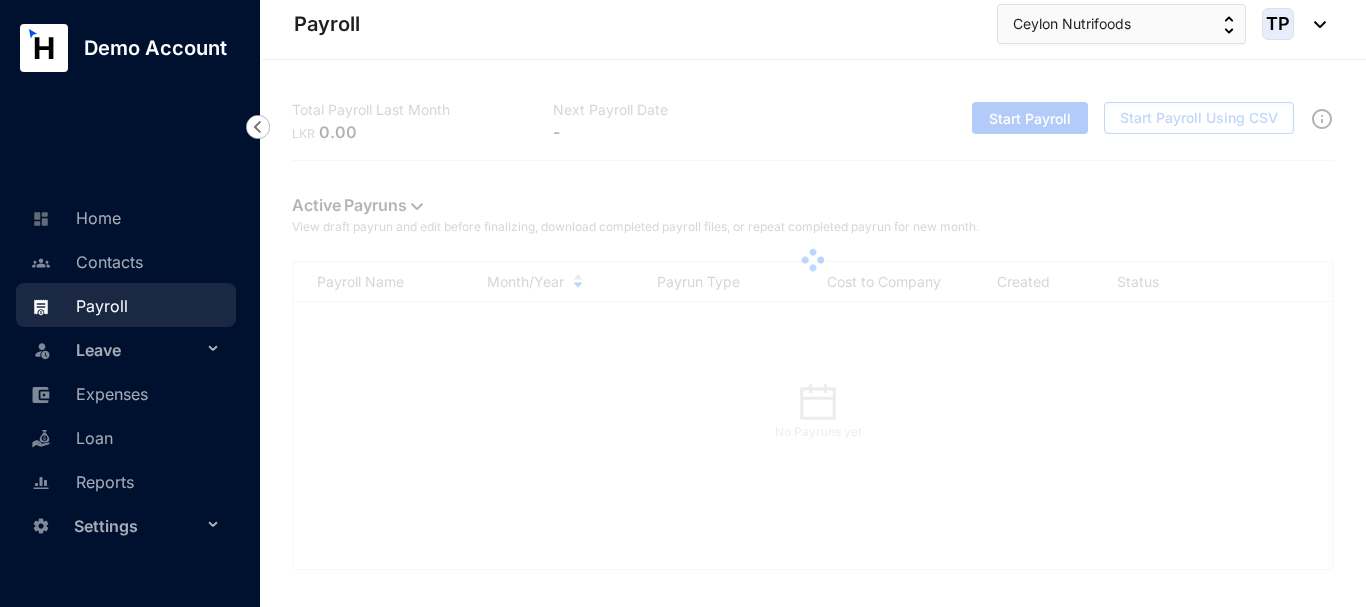 scroll, scrollTop: 0, scrollLeft: 0, axis: both 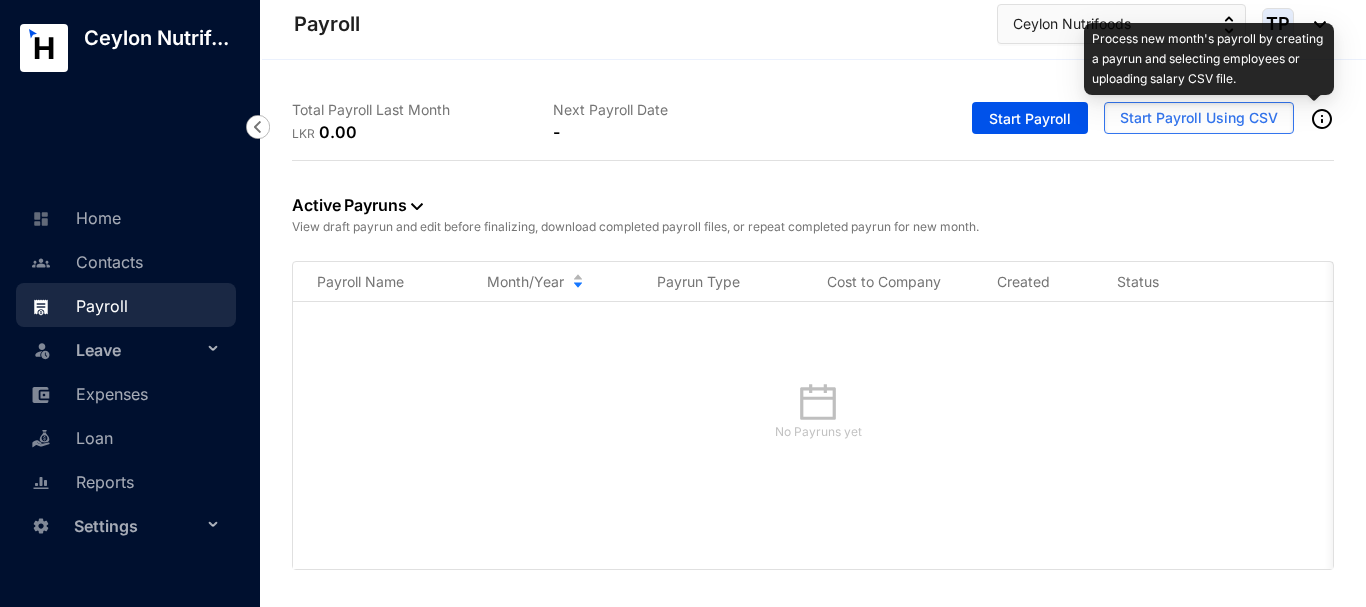 click at bounding box center (1322, 119) 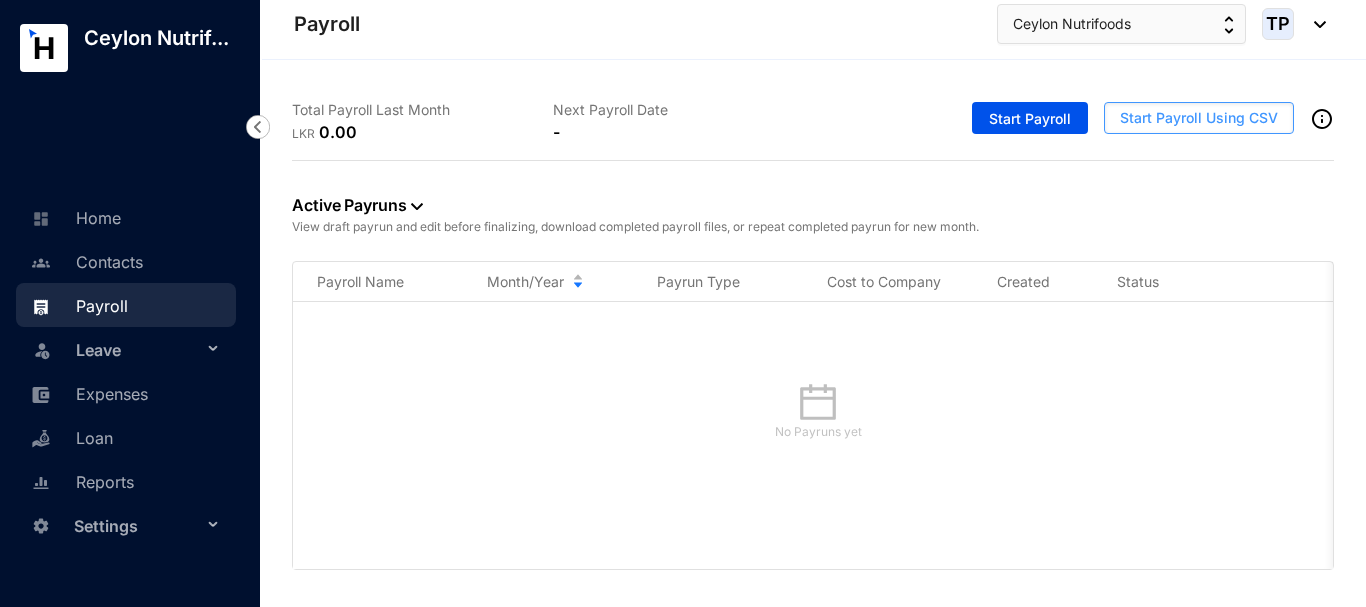 click on "Start Payroll Using CSV" at bounding box center (1199, 118) 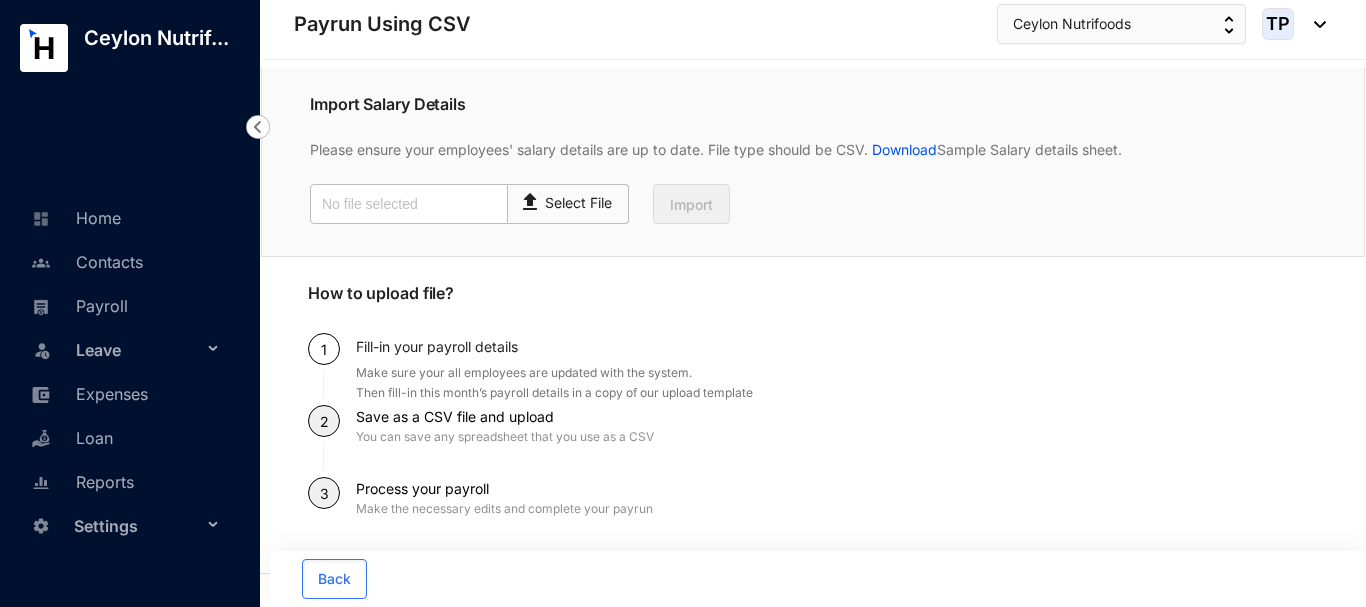 click on "Import Salary Details Please ensure your employees' salary details are up to date. File type should be CSV. Download   Sample Salary details sheet. Select File Import" at bounding box center [813, 162] 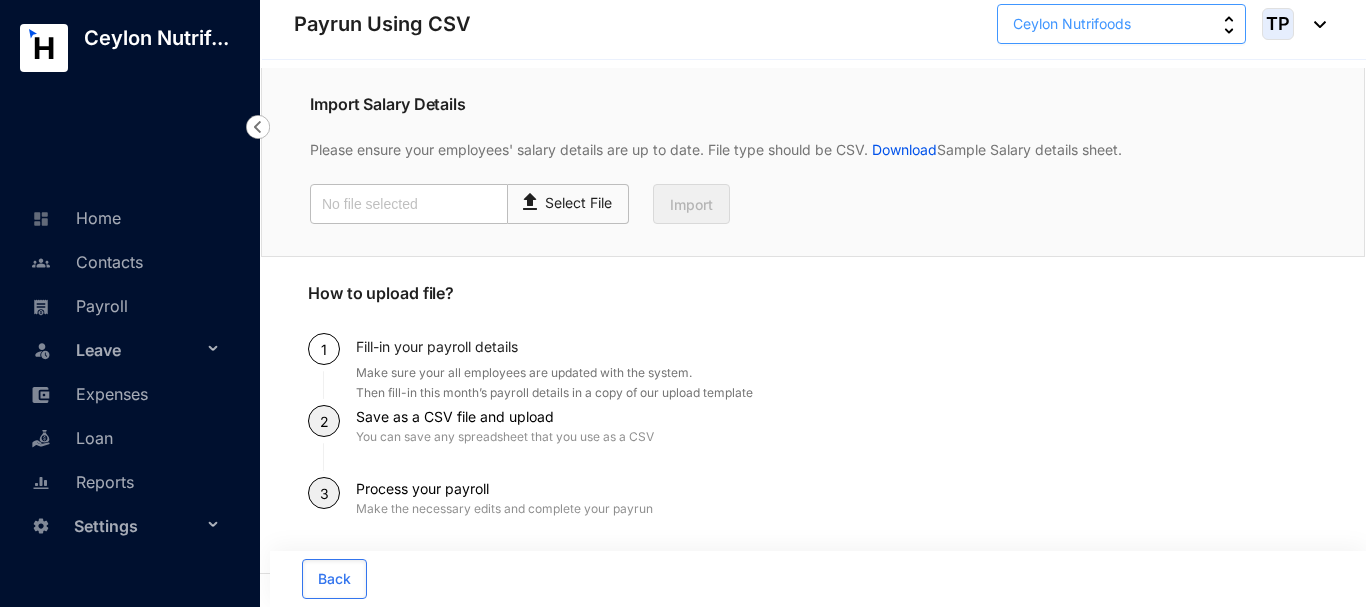click on "Ceylon Nutrifoods" at bounding box center (1072, 24) 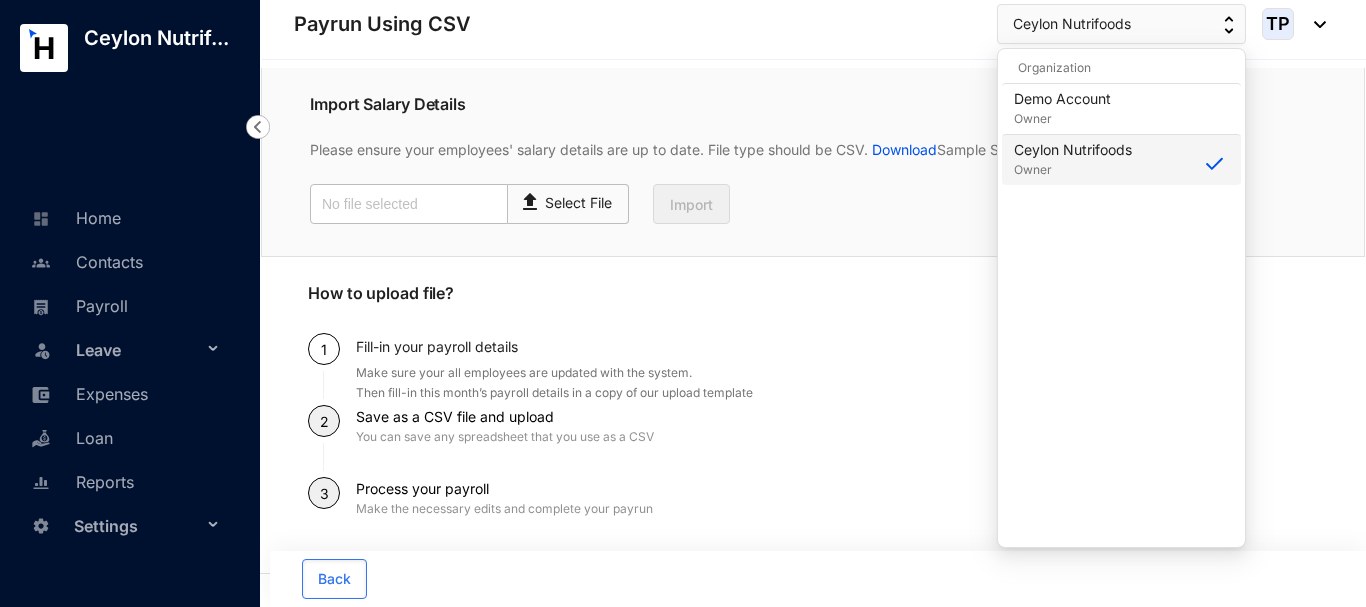 click on "Ceylon Nutrifoods" at bounding box center [1073, 150] 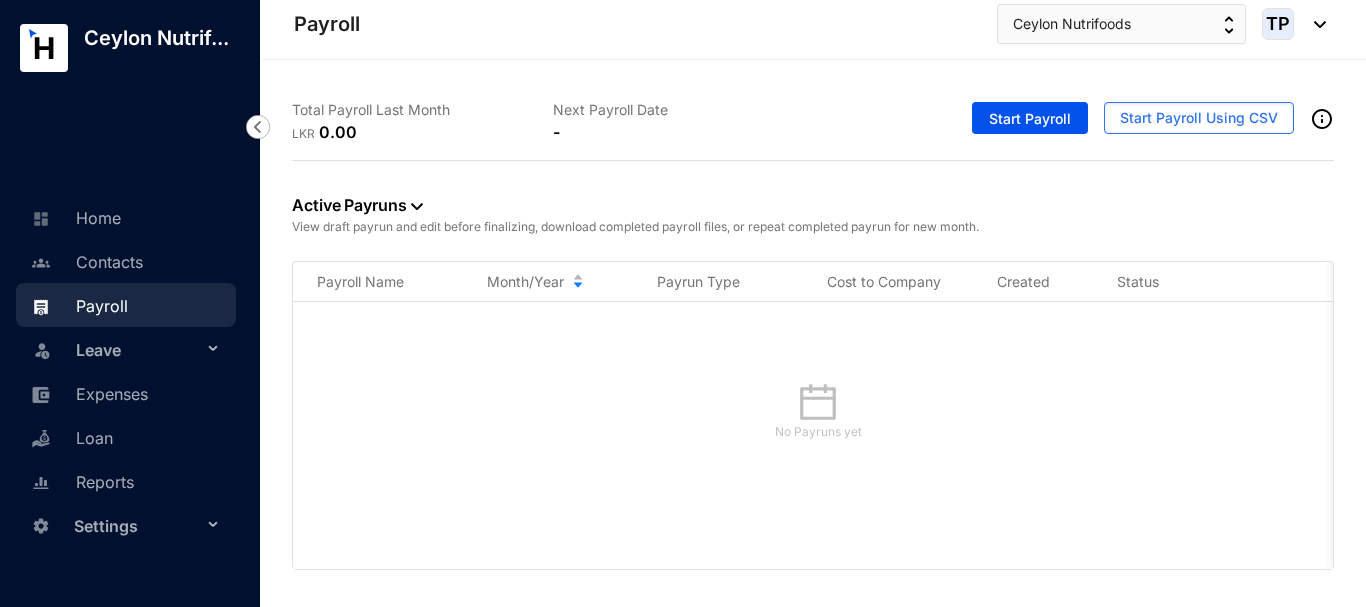 click at bounding box center (1315, 24) 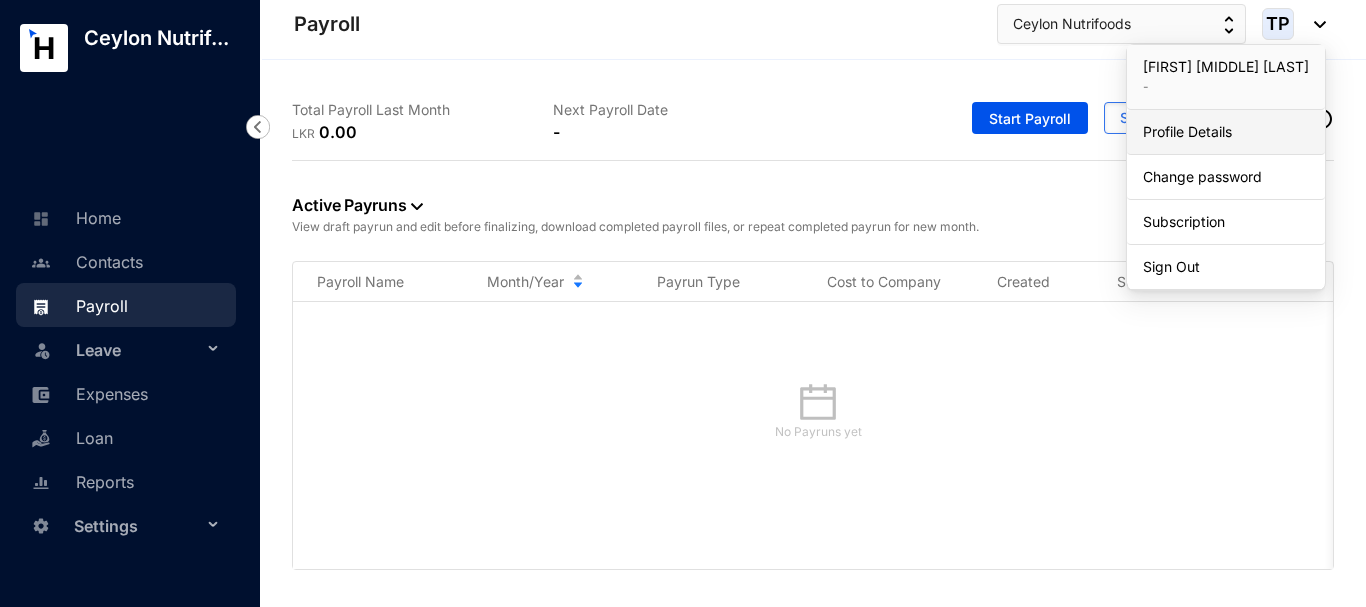 click on "Profile Details" at bounding box center [1226, 132] 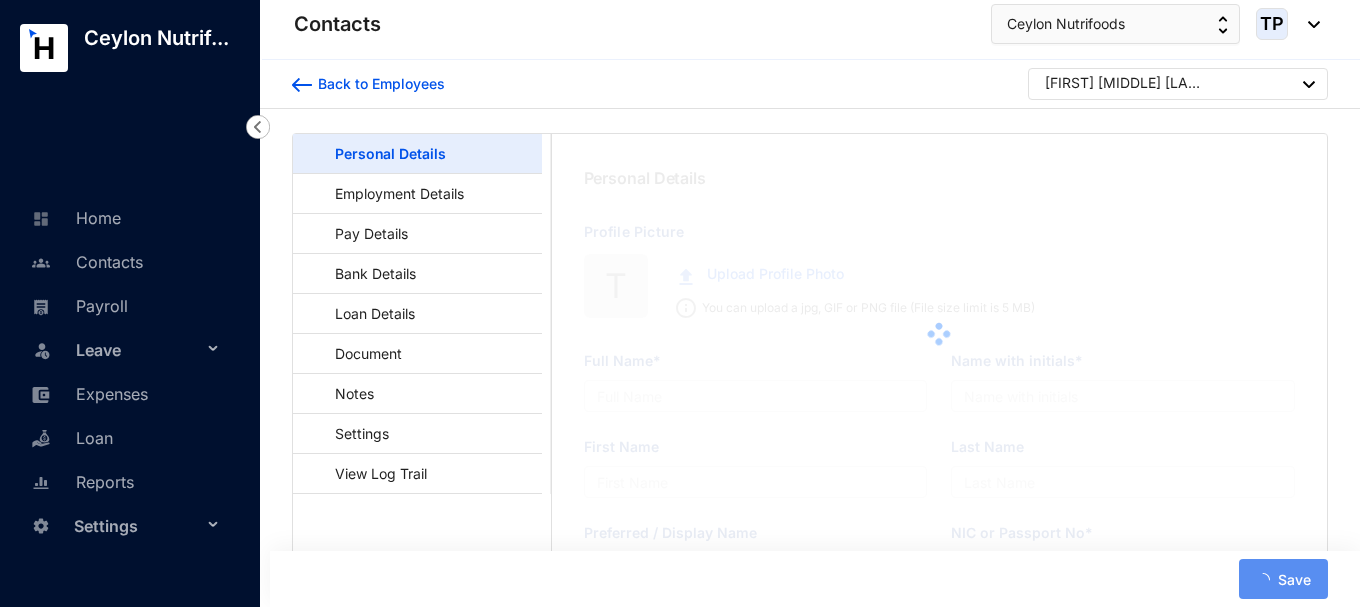 type on "Thusitha priyadarshana Yapa Bandara" 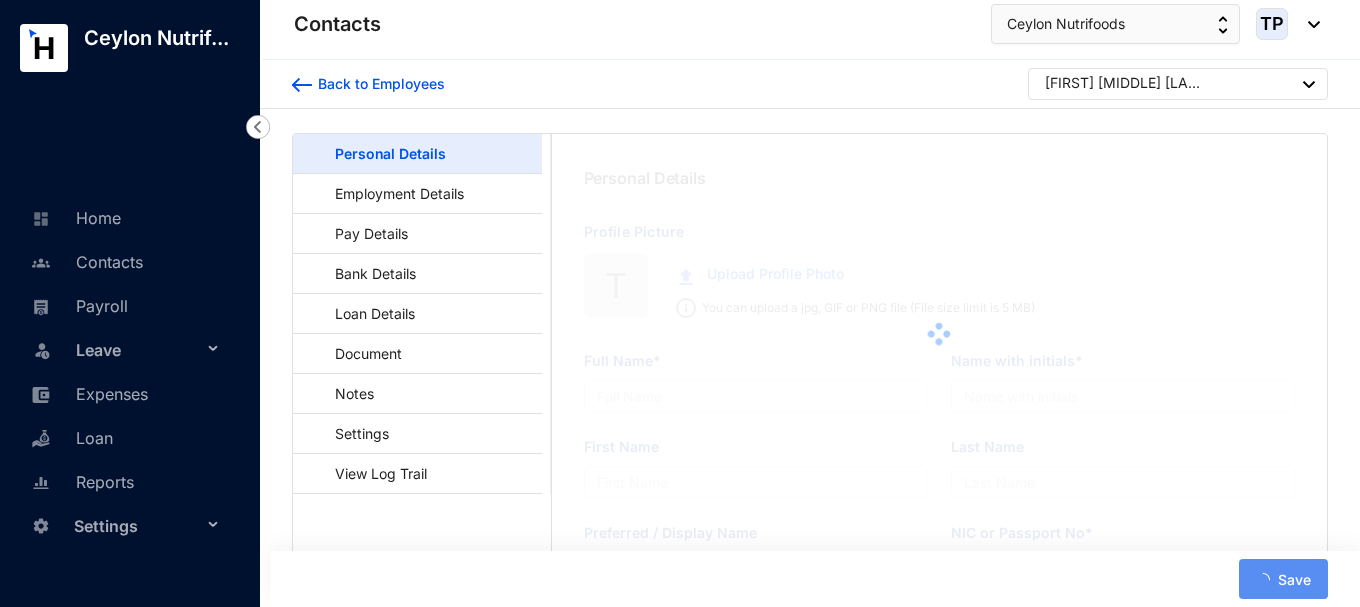type on "Thusitha priyadarshana Yapa Bandara" 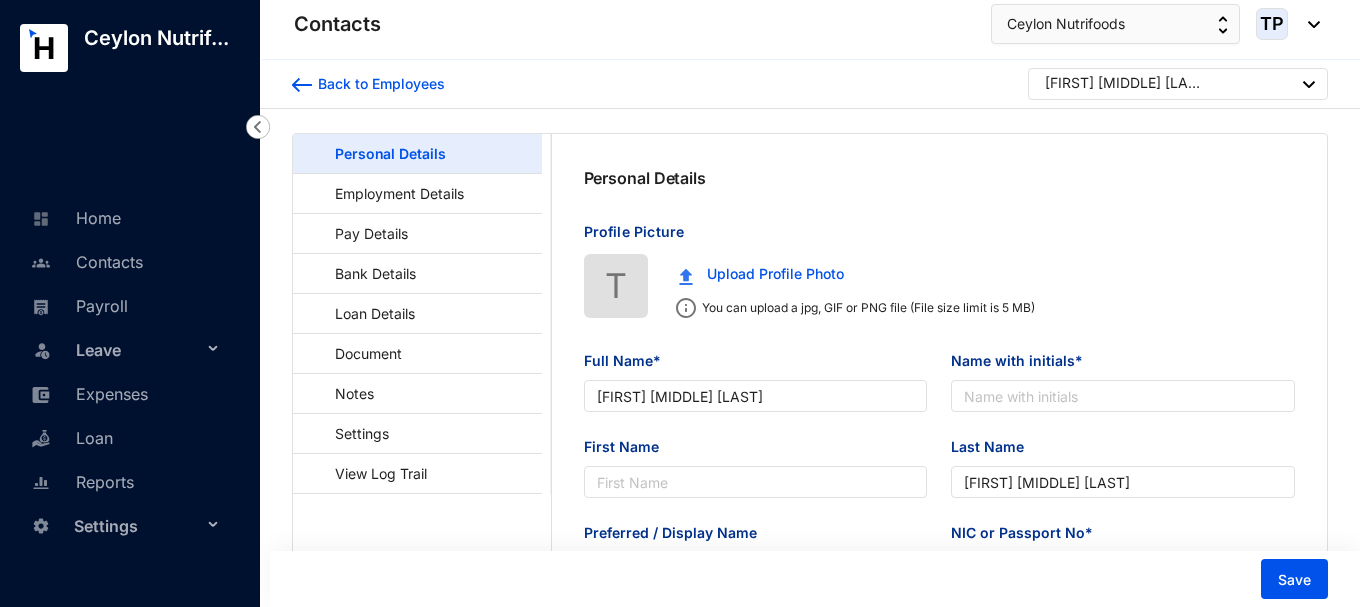click on "Personal Details" at bounding box center [380, 153] 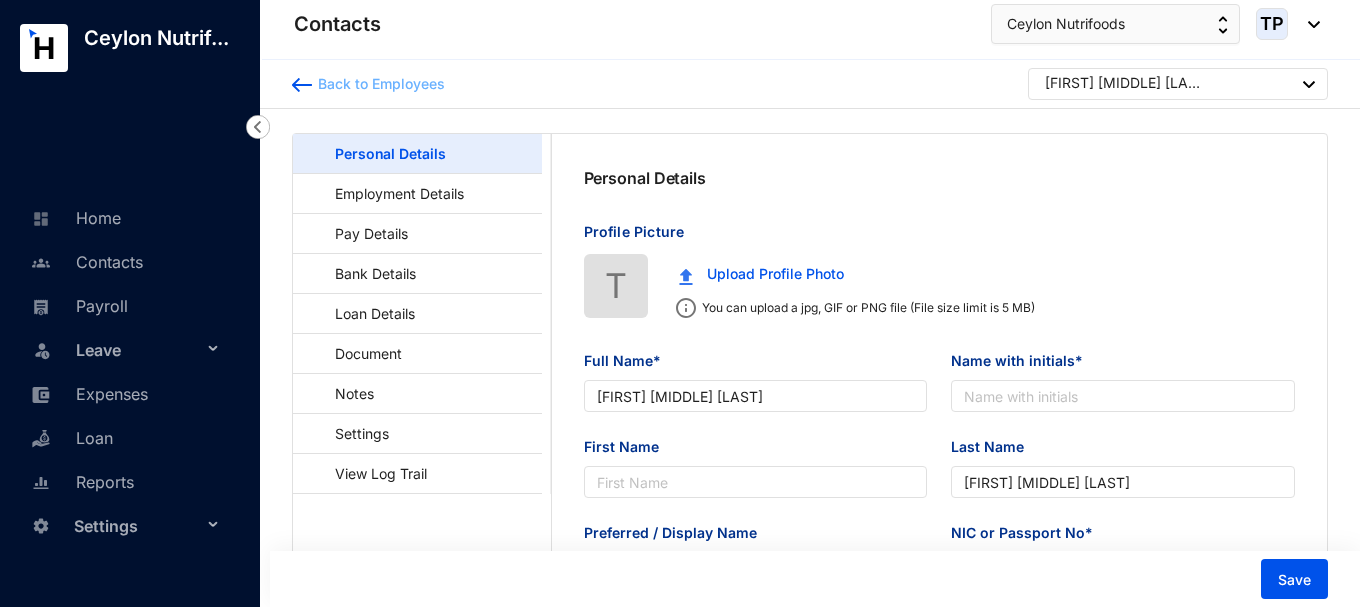 click at bounding box center (302, 85) 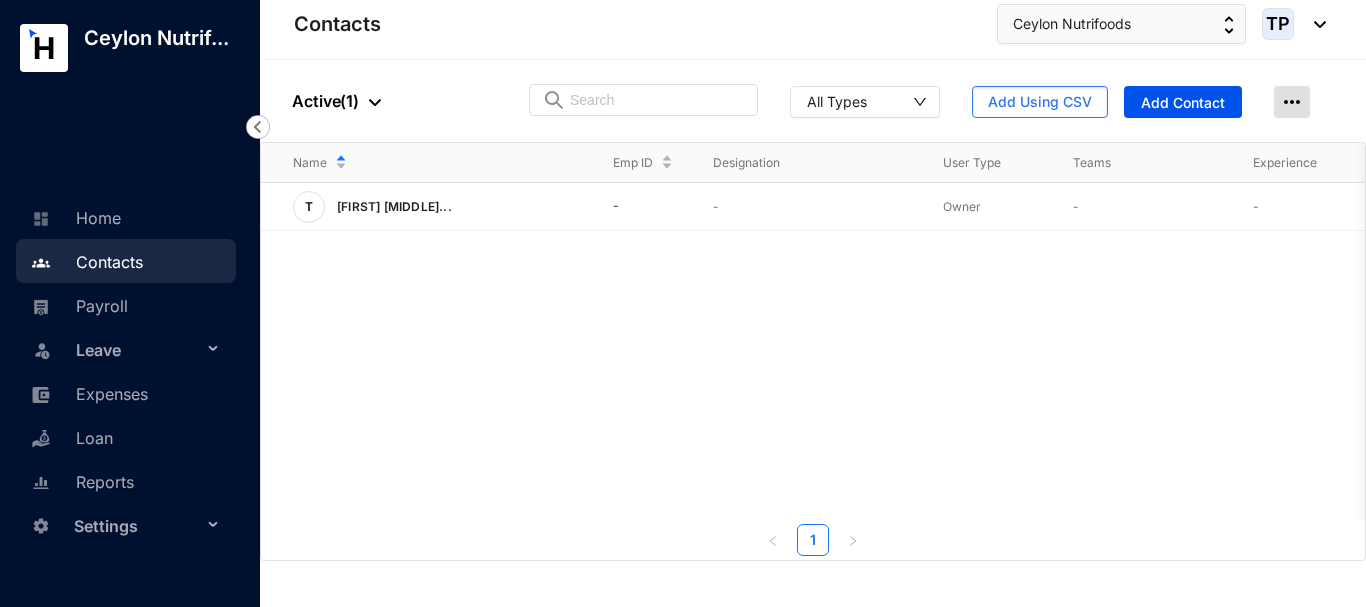 click at bounding box center [1292, 102] 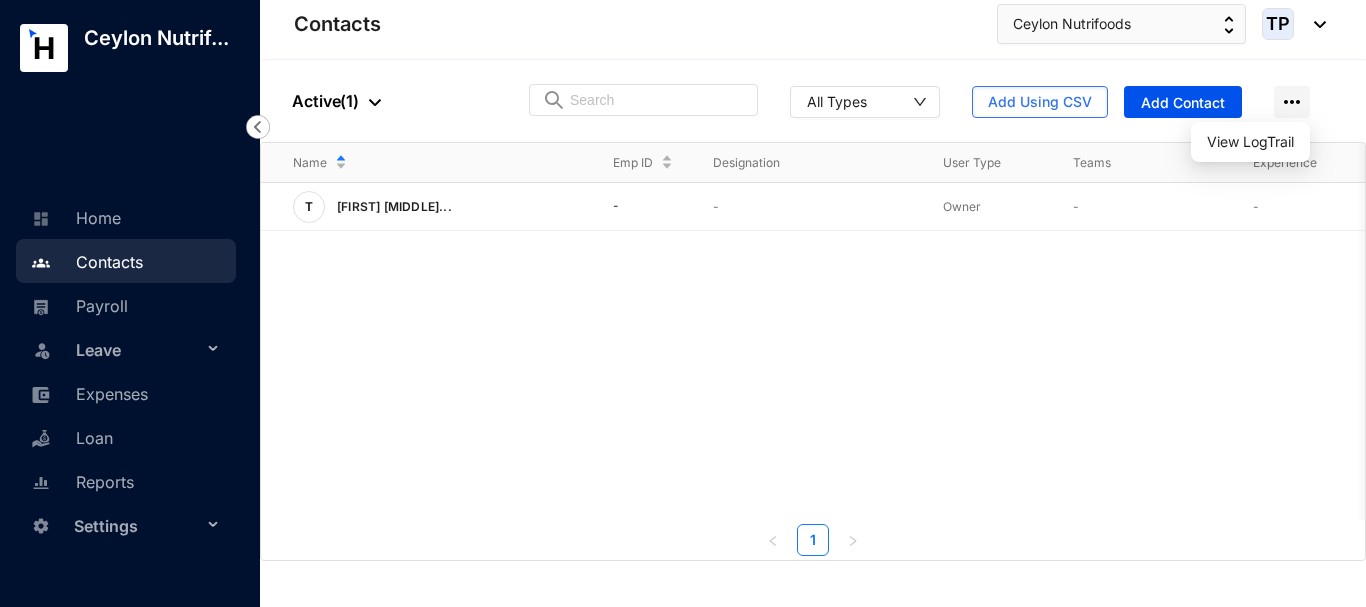 click on "Contacts Ceylon Nutrifoods TP" at bounding box center [810, 24] 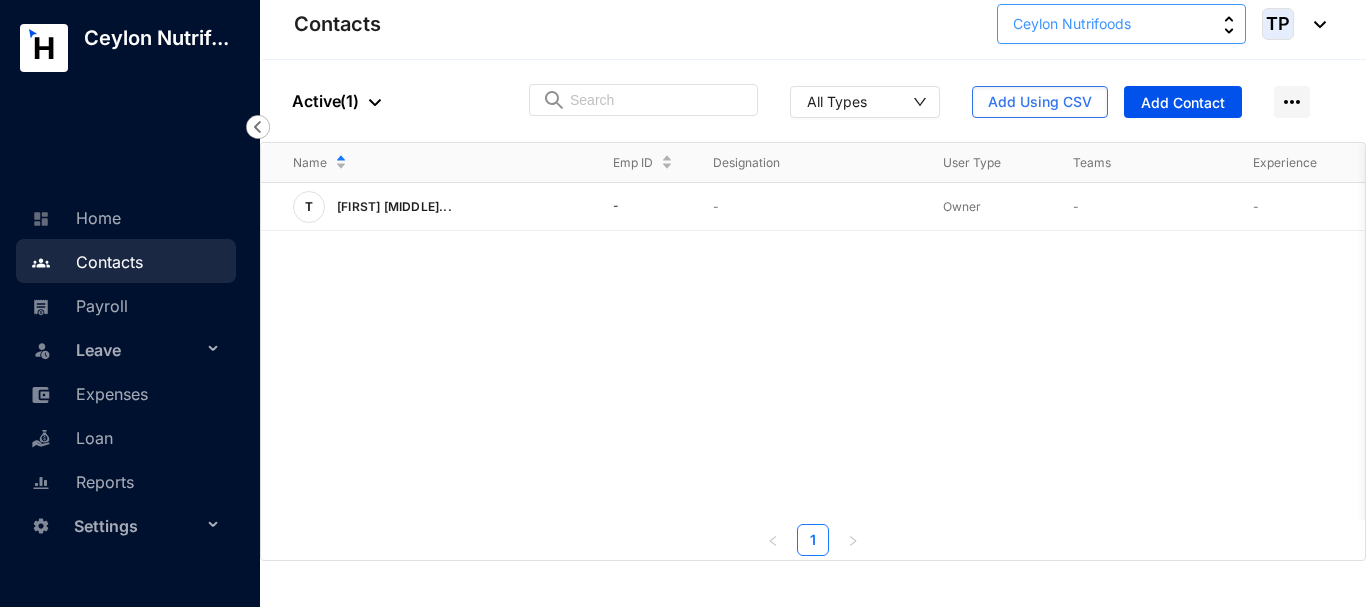 click on "Ceylon Nutrifoods" at bounding box center (1072, 24) 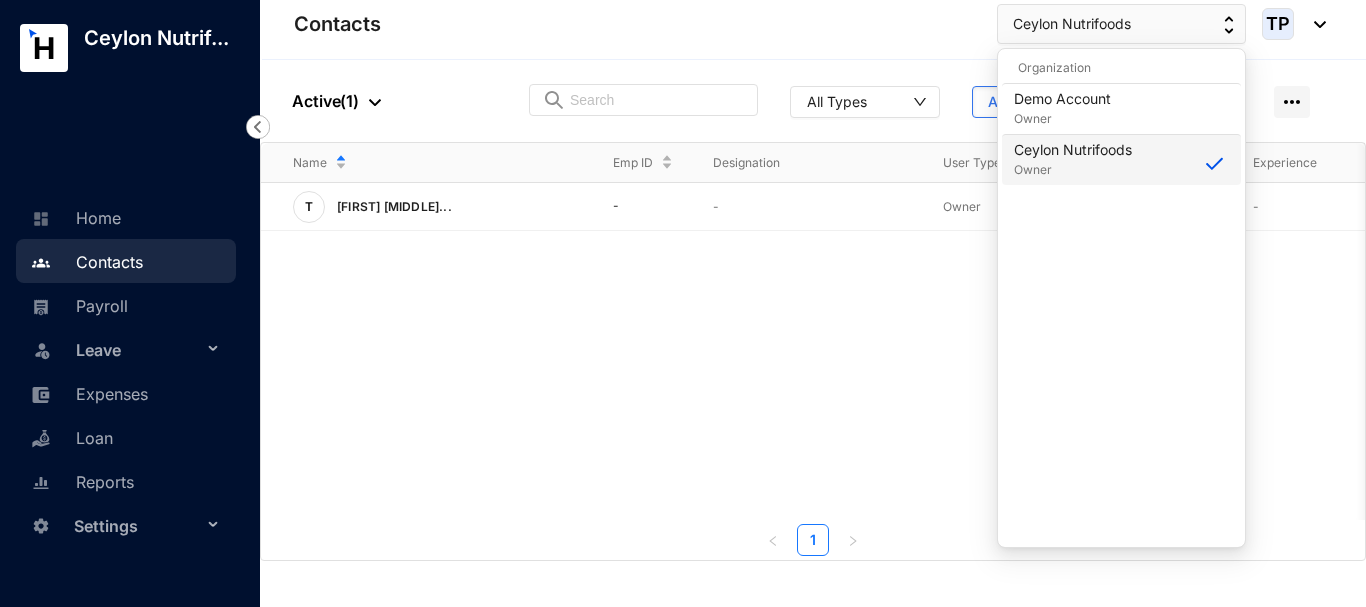 click on "Ceylon Nutrifoods" at bounding box center (1073, 150) 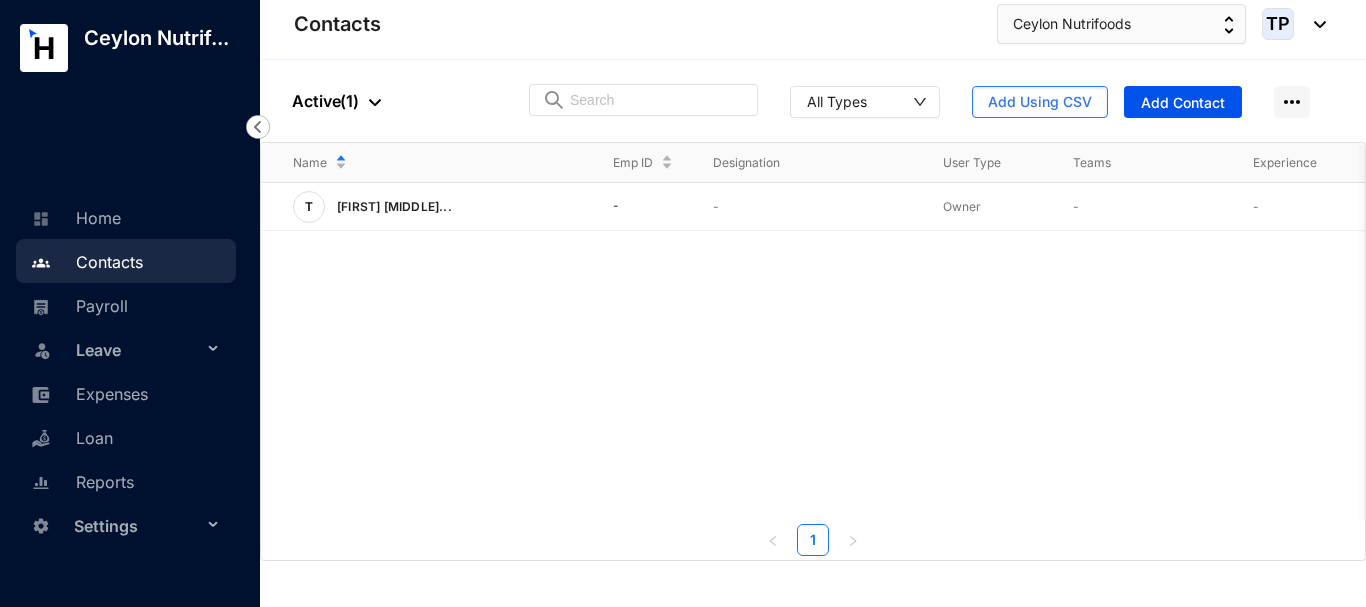 click 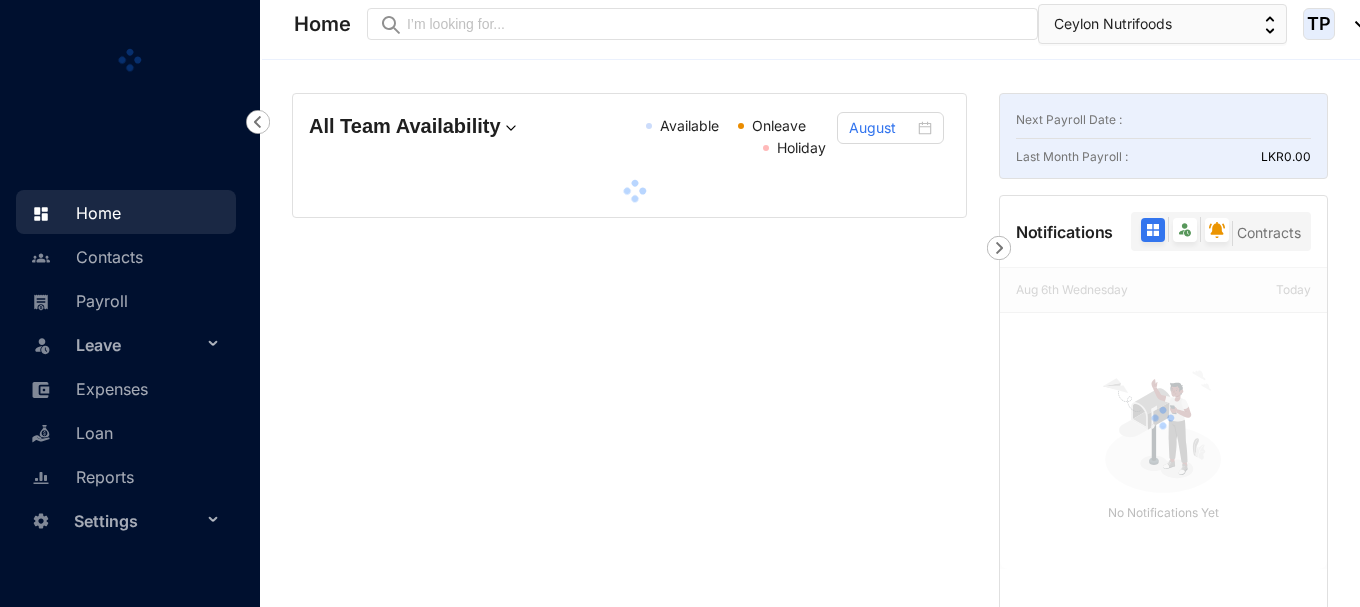 scroll, scrollTop: 0, scrollLeft: 0, axis: both 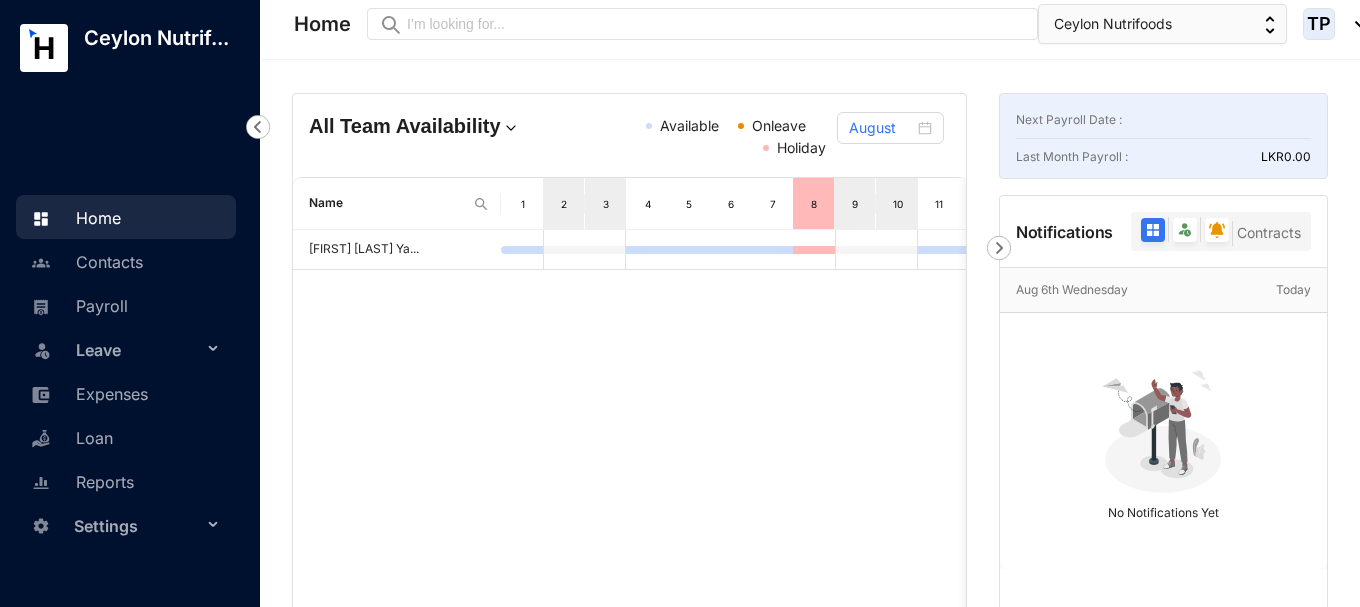 click on "TP" at bounding box center [1319, 24] 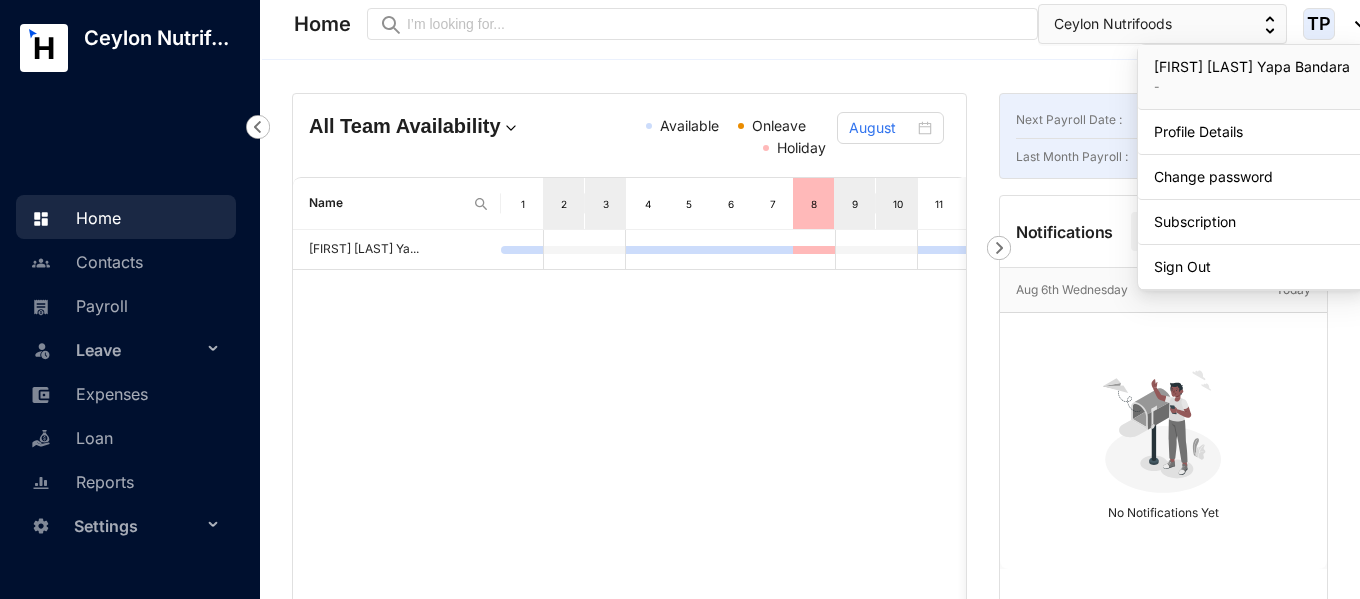 click on "All Team Availability Available       Onleave       Holiday August Name 1 2 3 4 5 6 7 8 9 10 11 12 13 14 15 16 17 18 19 20 21 22 23 24 25 26 27 28 29 30 31                                                                 Thusitha priyadarshana Ya... 1 Next Payroll Date : Last Month Payroll : LKR  0.00 Notifications Contracts Aug 6th Wednesday Today No Notifications Yet" at bounding box center [810, 531] 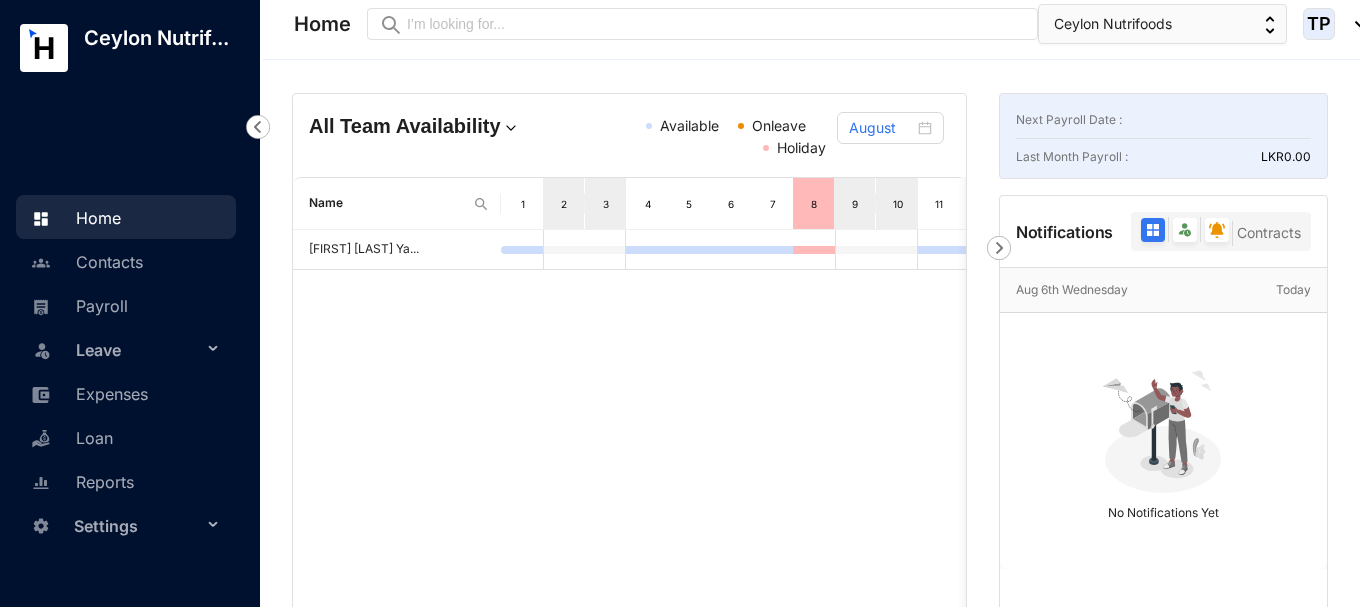 click 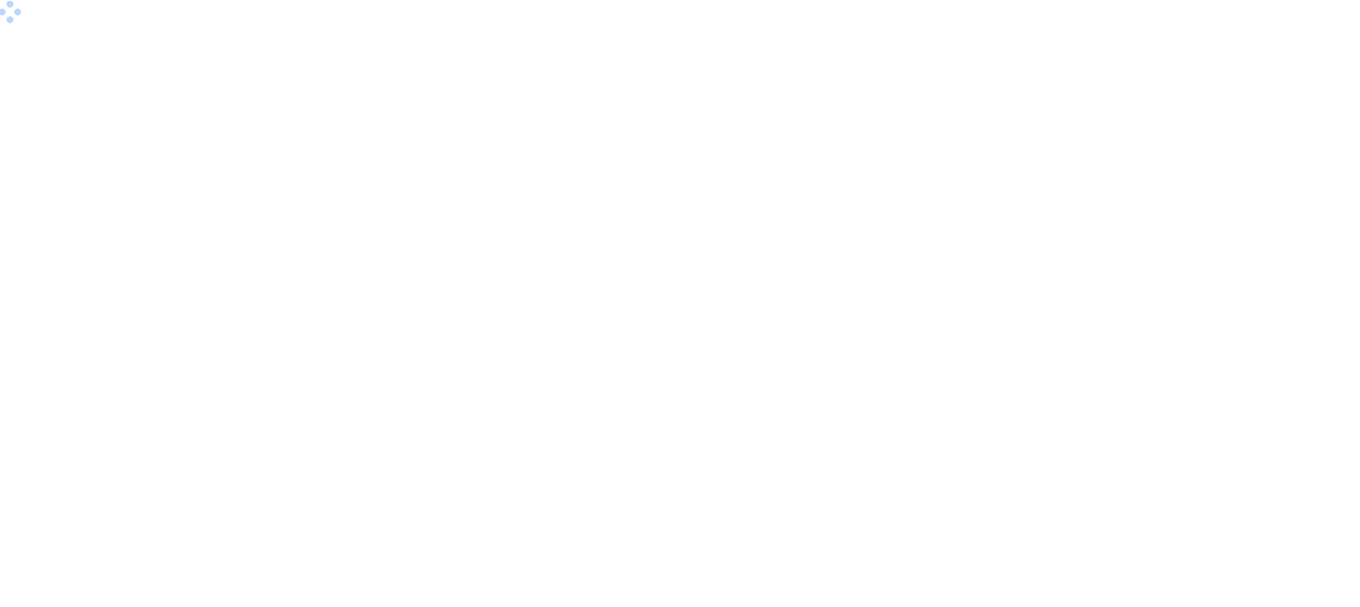 scroll, scrollTop: 0, scrollLeft: 0, axis: both 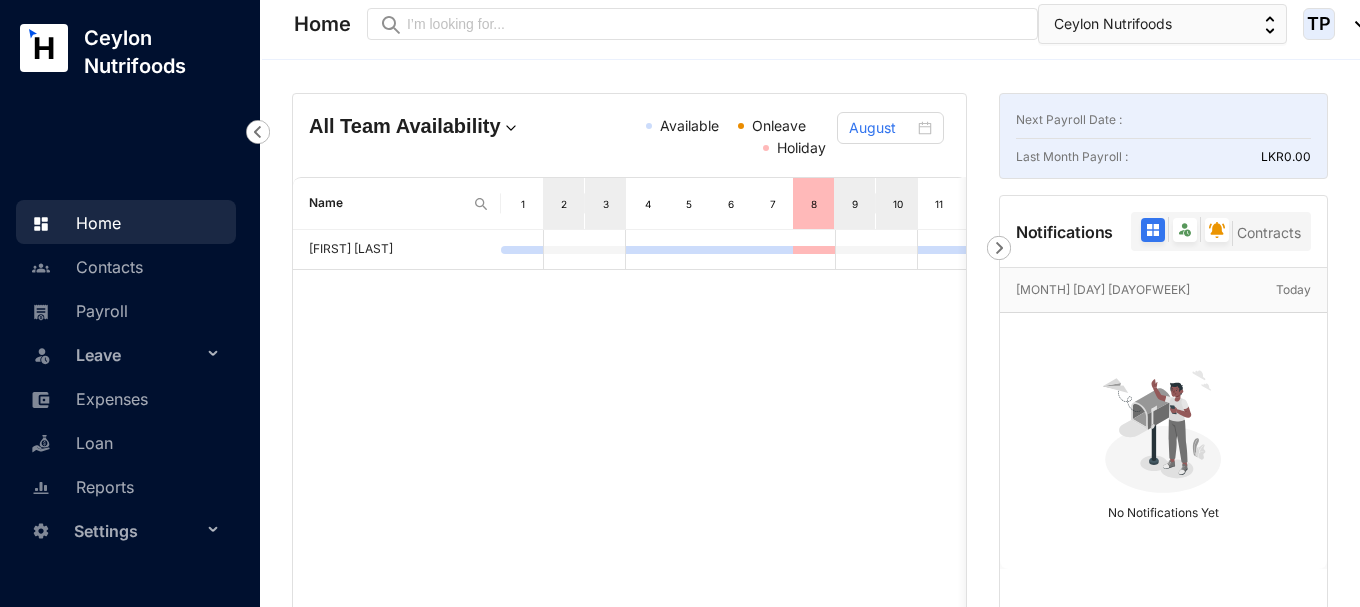 click 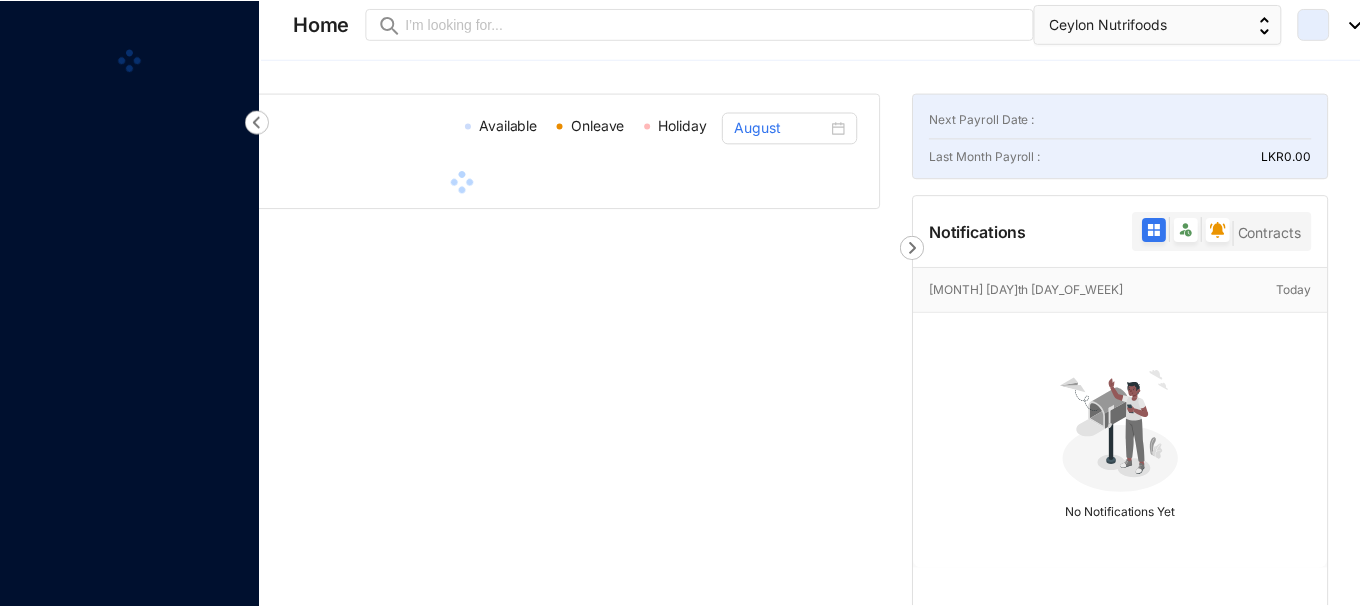 scroll, scrollTop: 0, scrollLeft: 0, axis: both 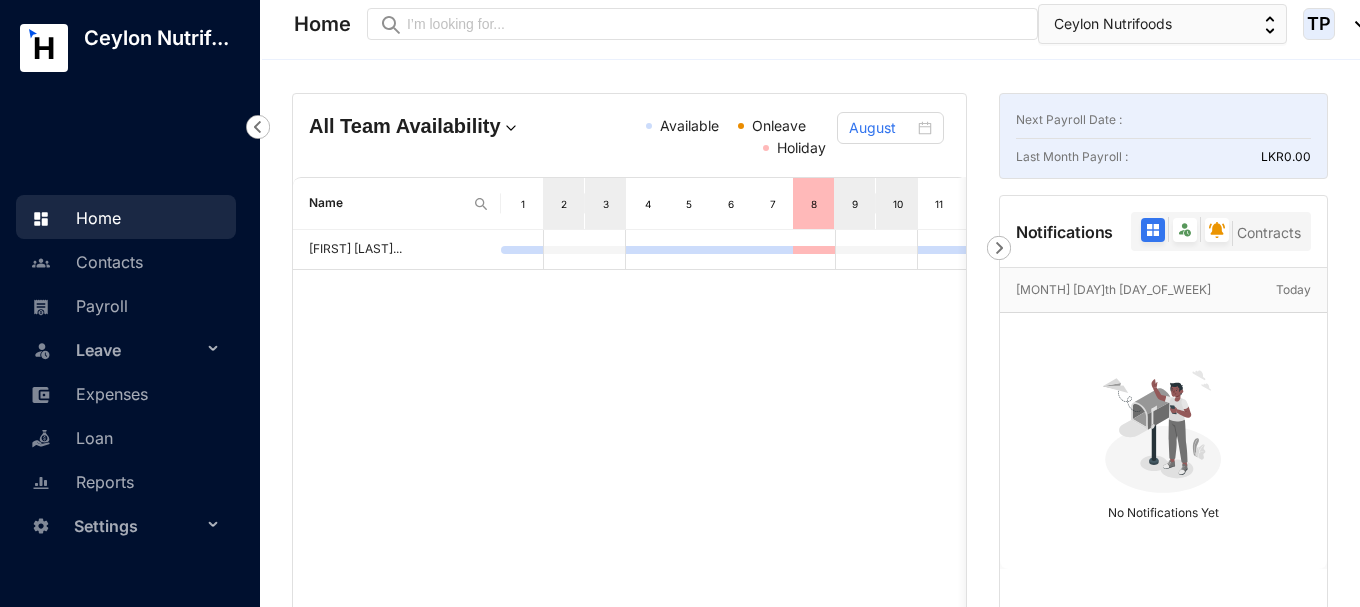 click on "[FIRST] [LAST]..." at bounding box center [629, 555] 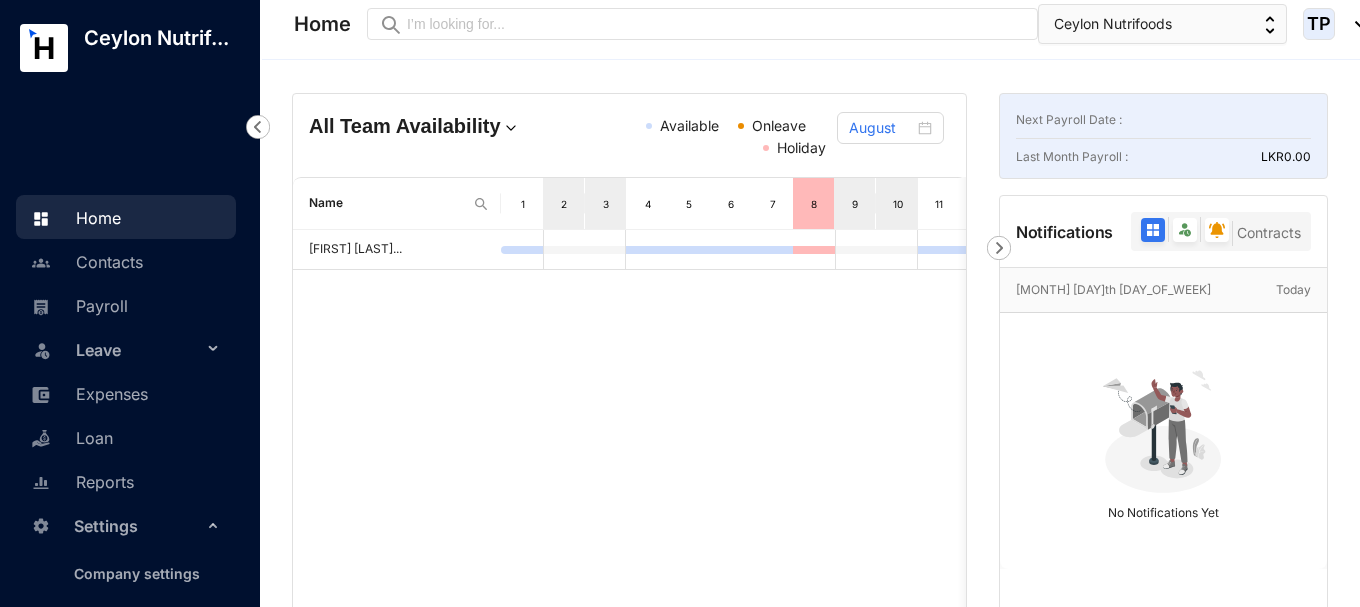 click on "Settings" at bounding box center [138, 526] 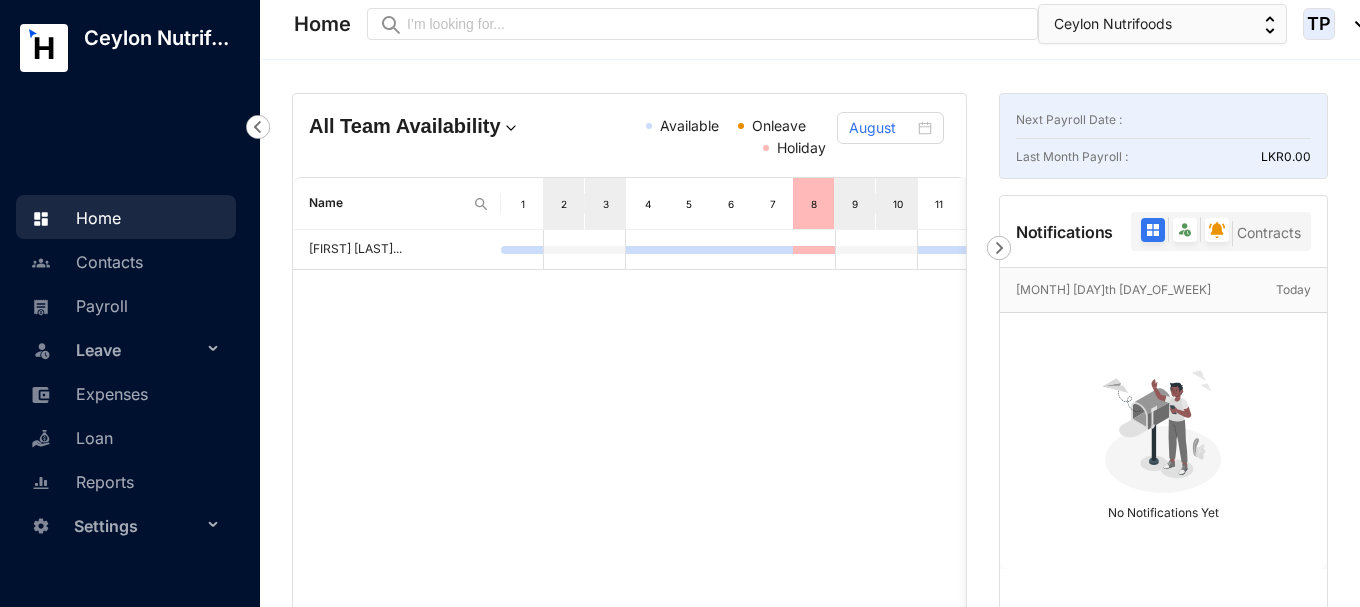 click on "Settings" at bounding box center [138, 526] 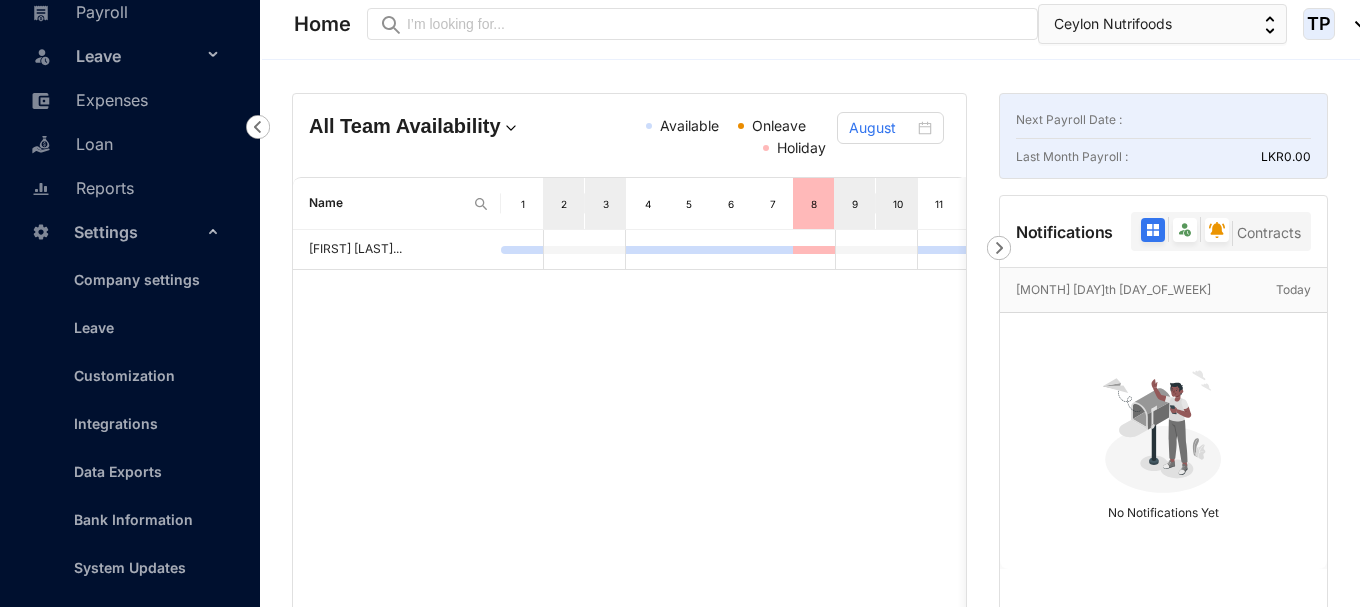 scroll, scrollTop: 298, scrollLeft: 0, axis: vertical 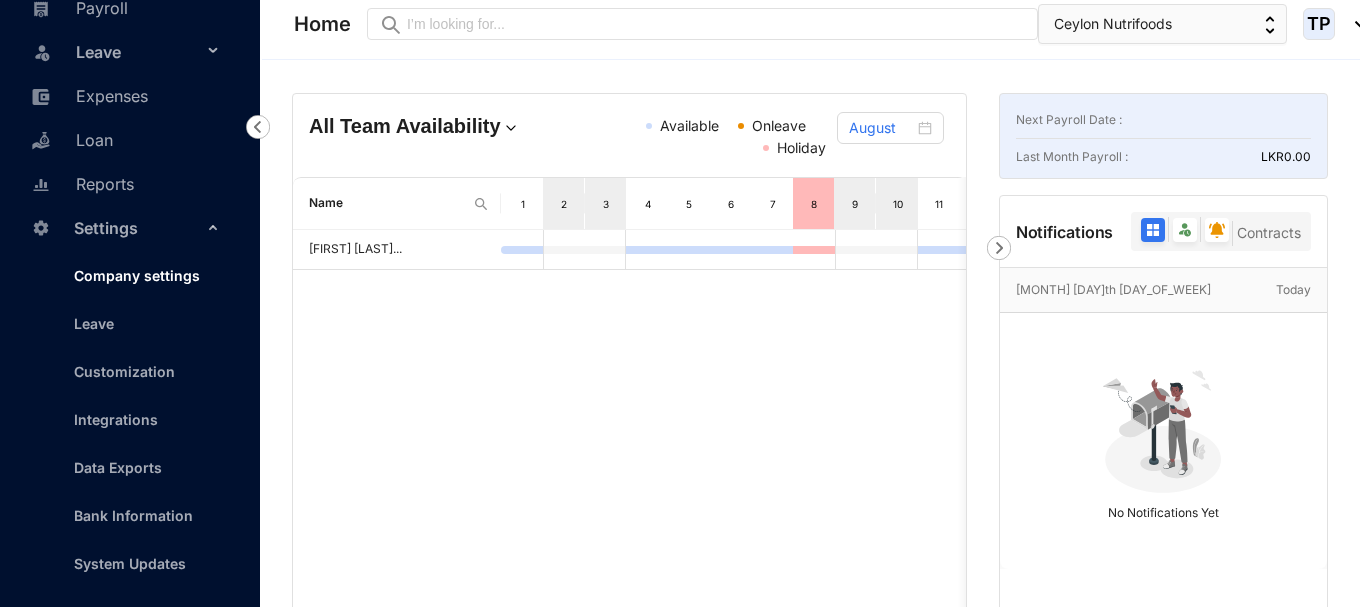 click on "Company settings" at bounding box center [129, 275] 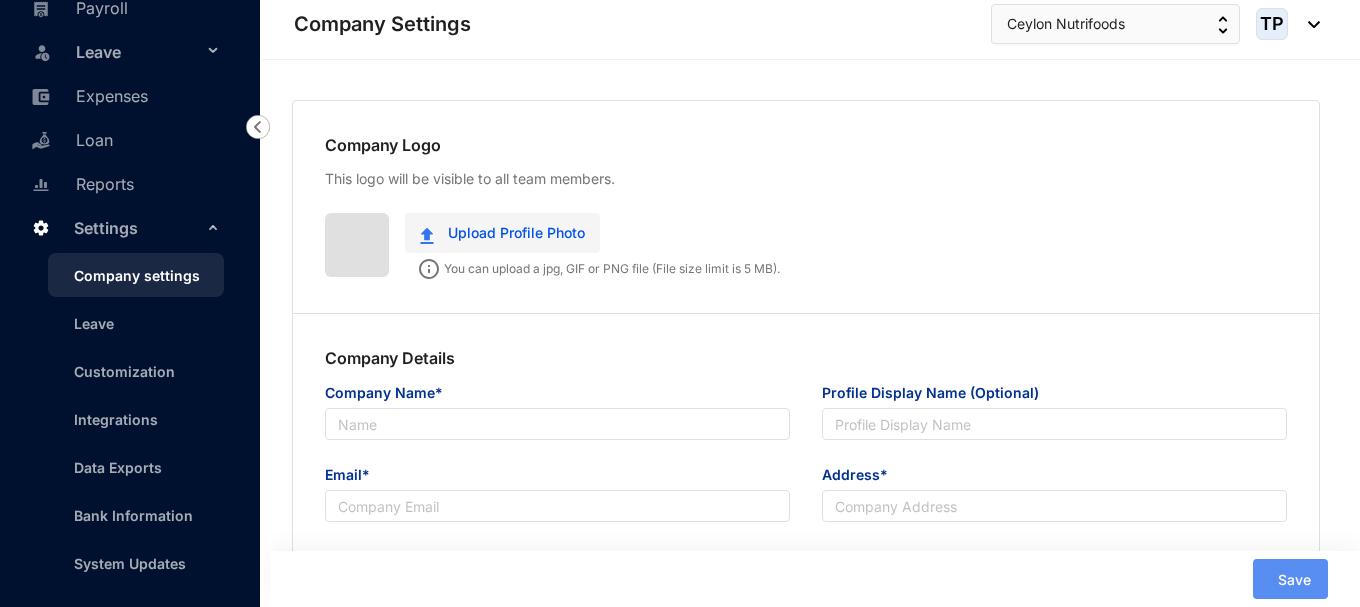 click at bounding box center (427, 235) 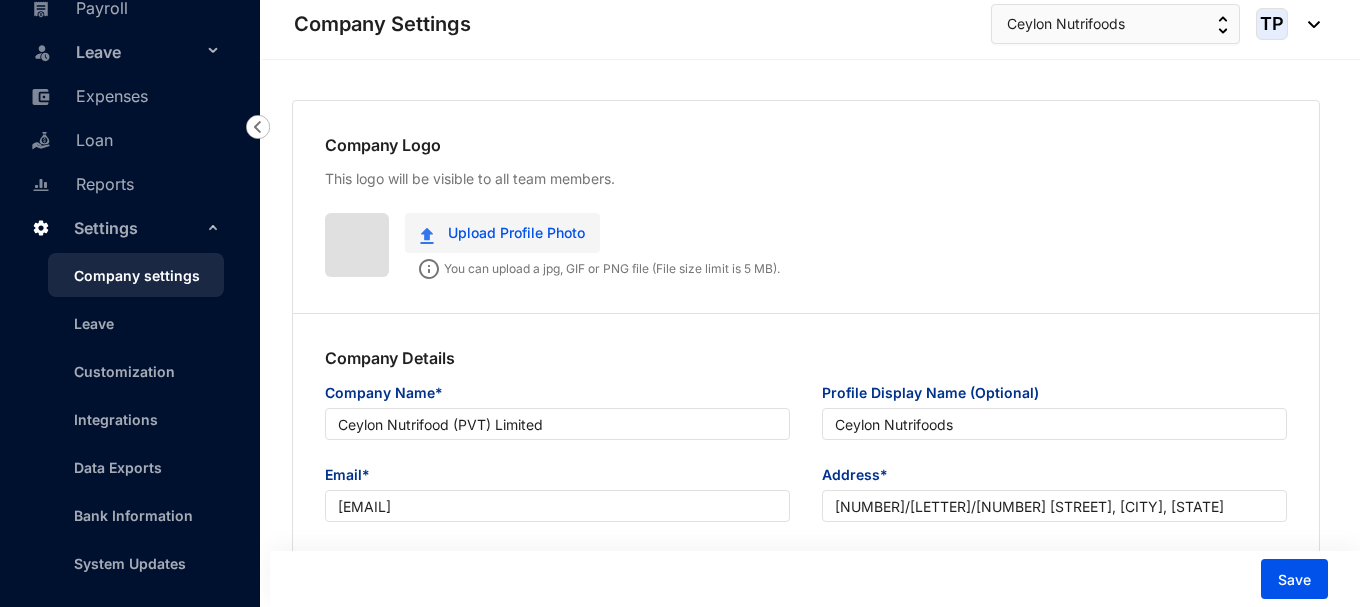 type on "Ceylon Nutrifood (PVT) Limited" 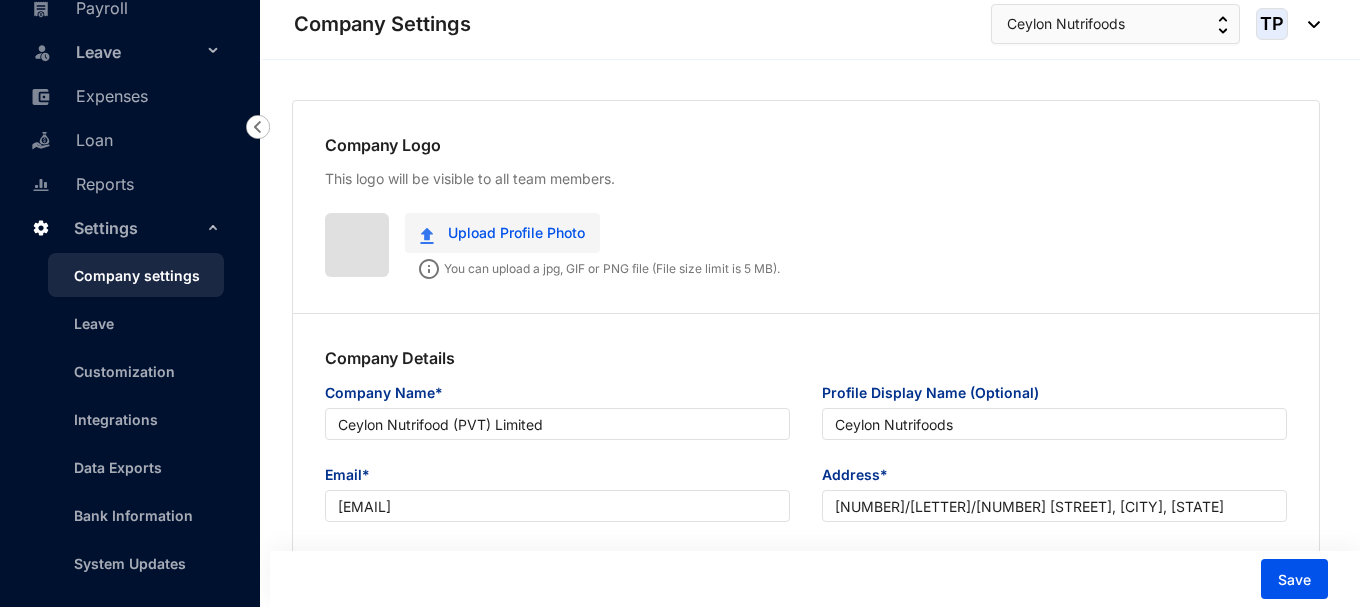 type on "9" 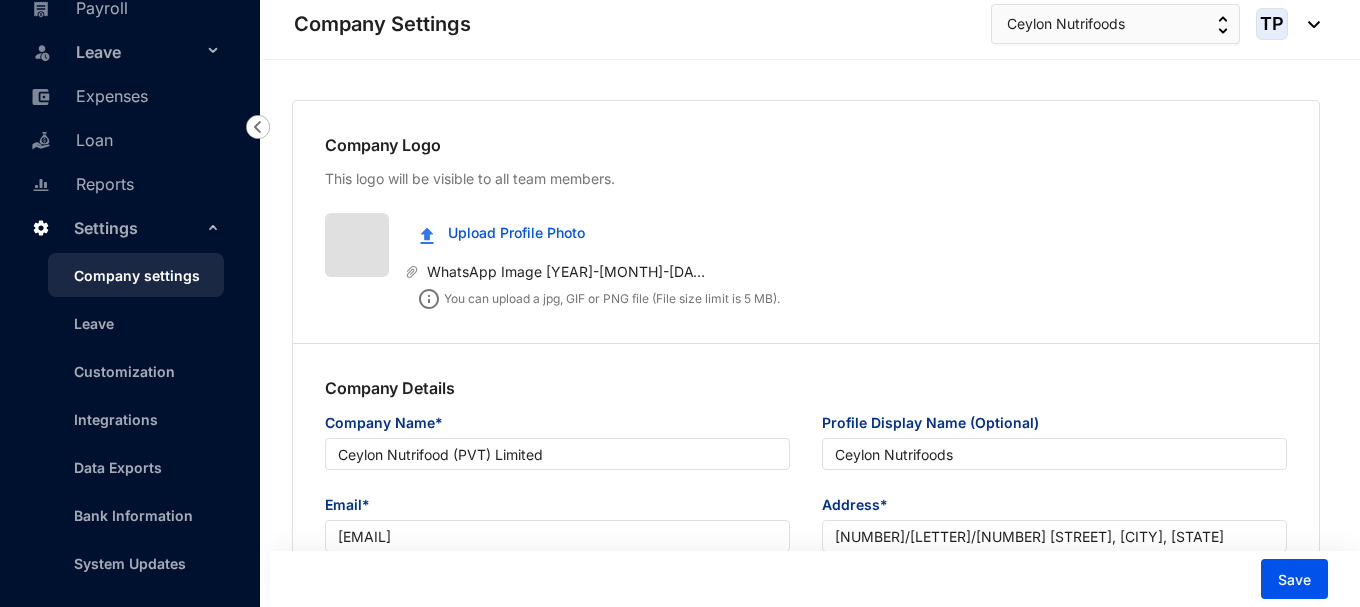click at bounding box center (357, 245) 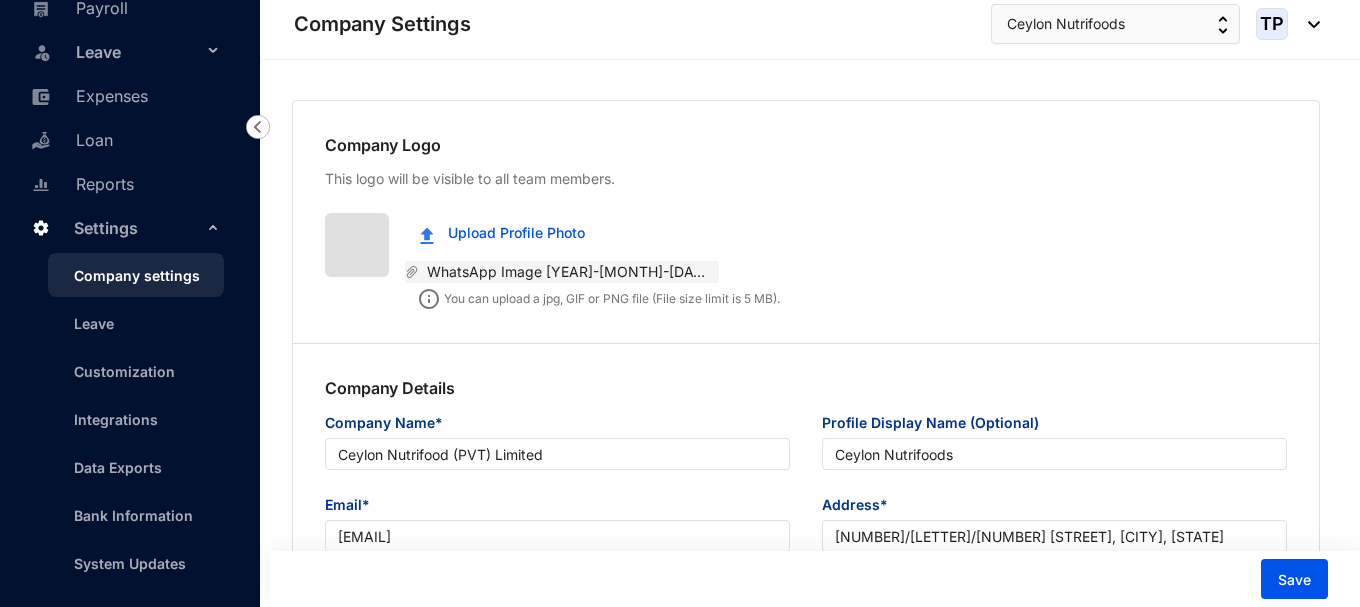 click 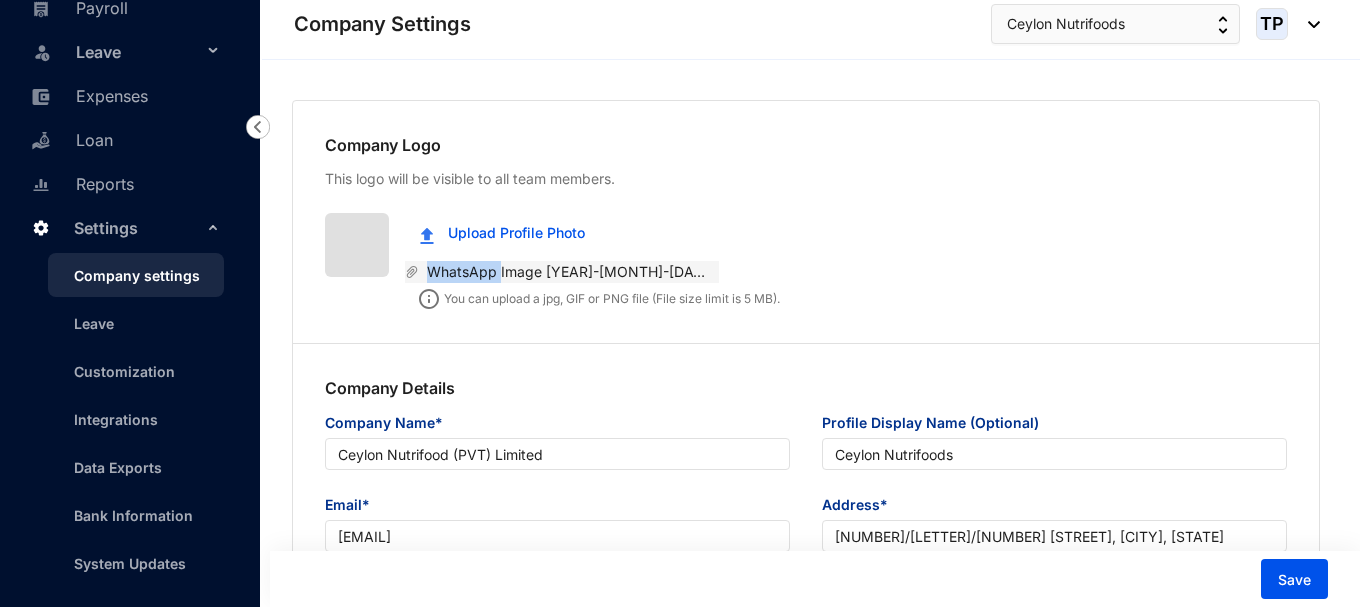 click 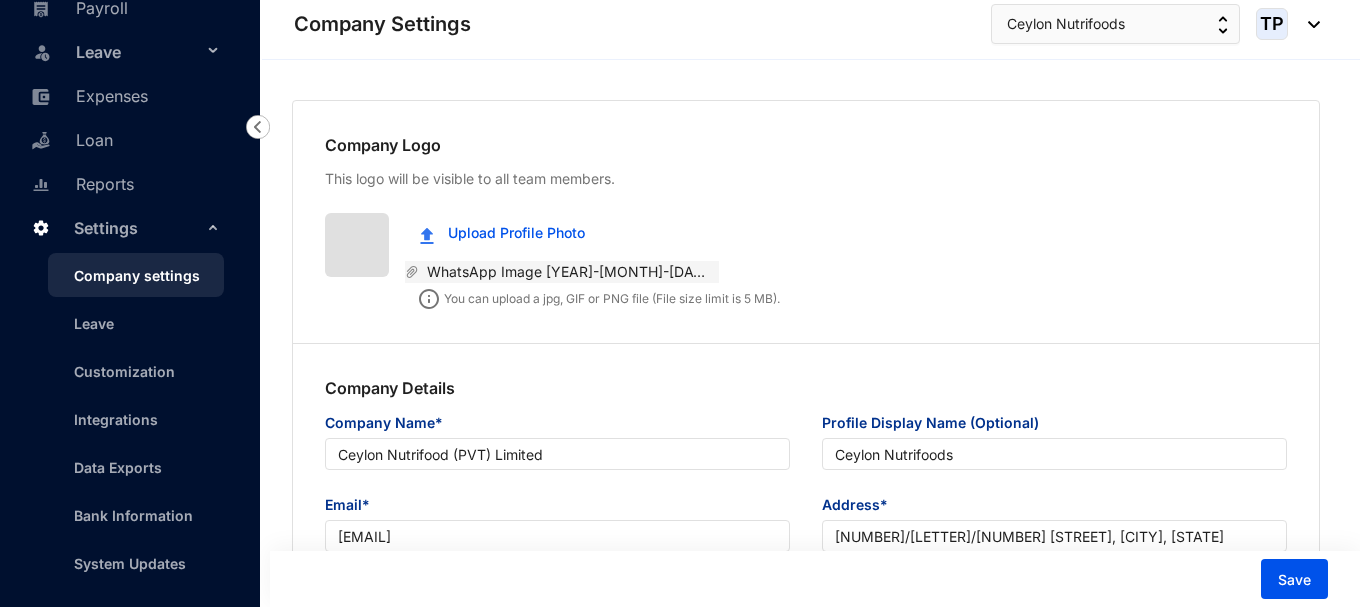 click on "WhatsApp Image 2025-08-06 at 14.31.35_c7560f2d.jpg" at bounding box center (569, 272) 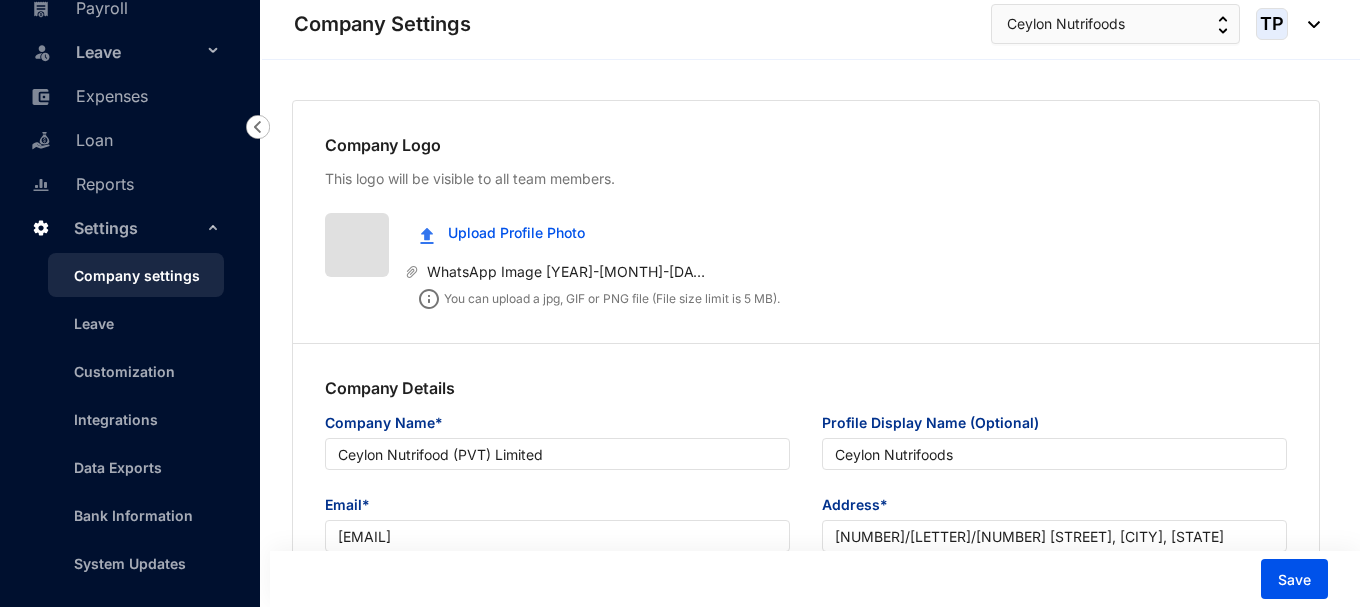 click on "You can upload a jpg, GIF or PNG file (File size limit is 5 MB)." at bounding box center [846, 296] 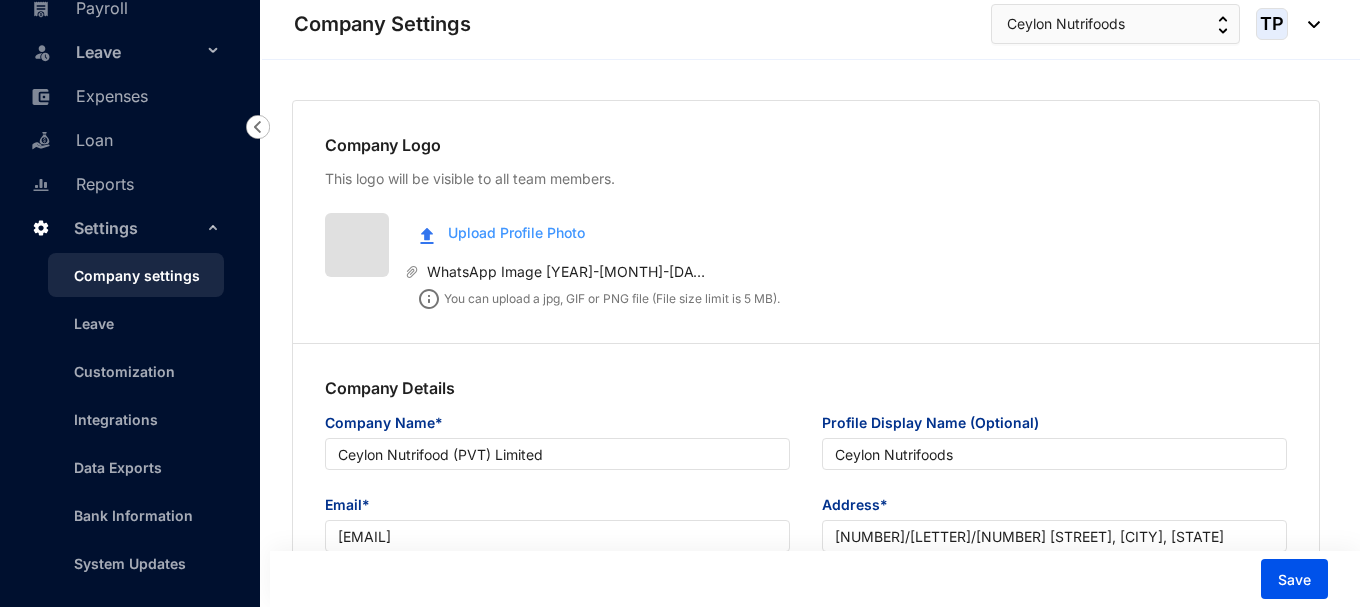 click at bounding box center (427, 235) 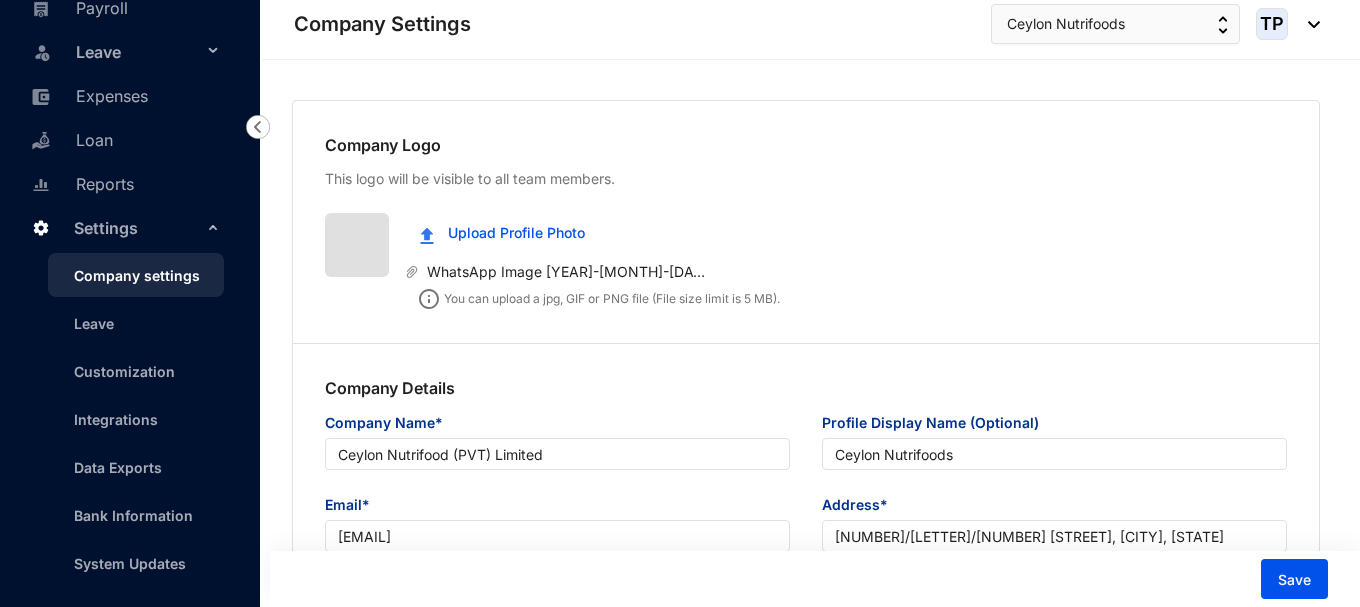click at bounding box center [357, 245] 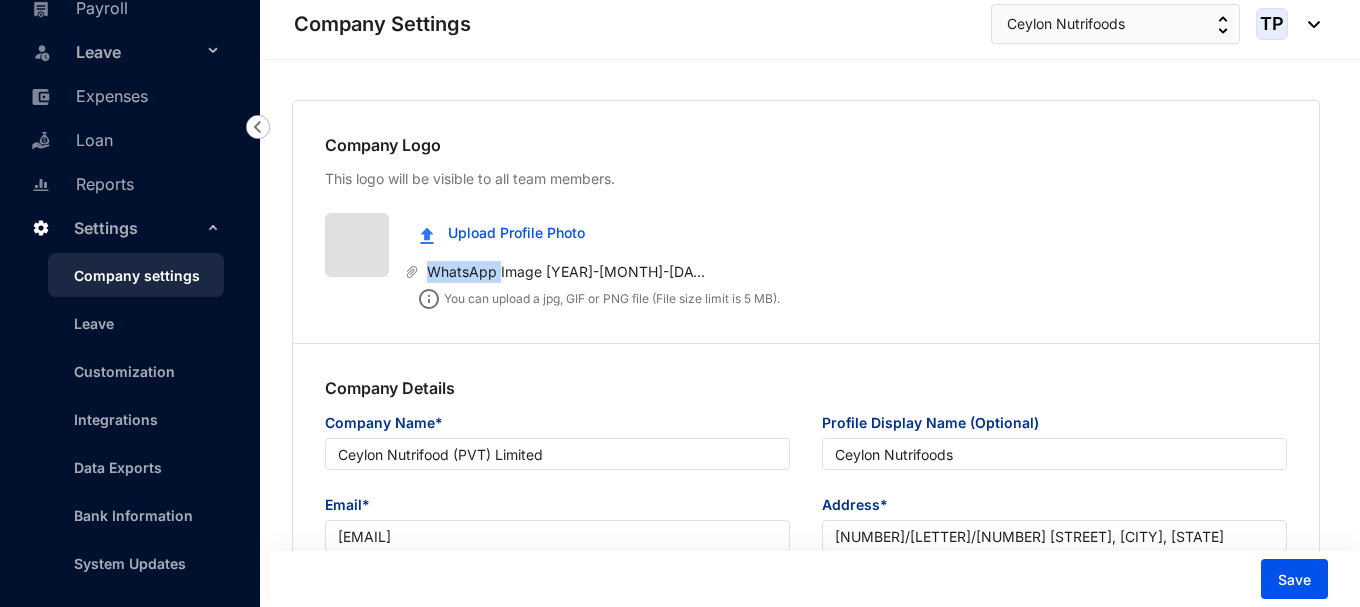 click at bounding box center (357, 245) 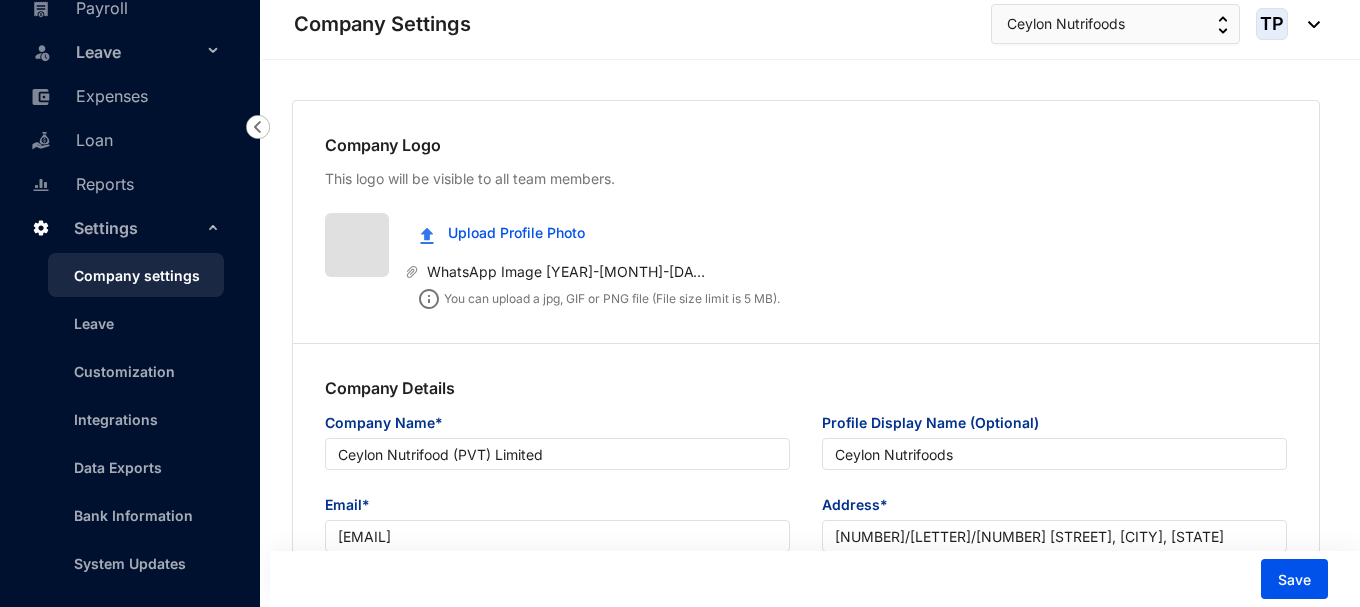 click at bounding box center (357, 245) 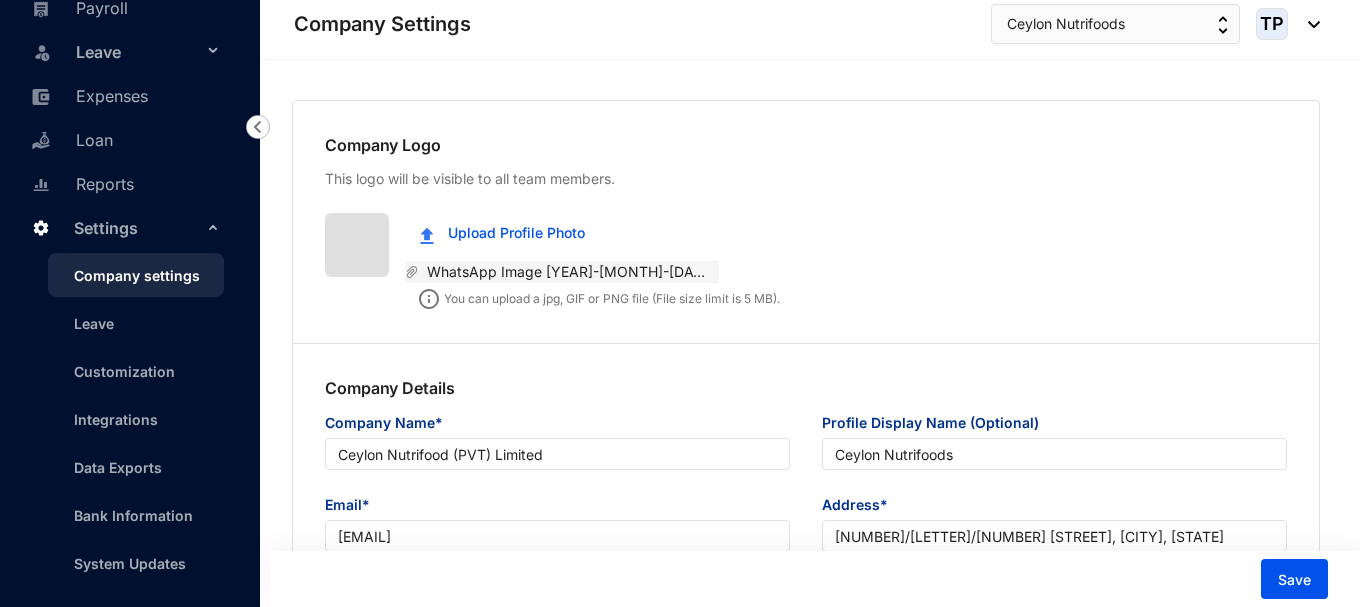 click on "WhatsApp Image 2025-08-06 at 14.31.35_c7560f2d.jpg" at bounding box center (569, 272) 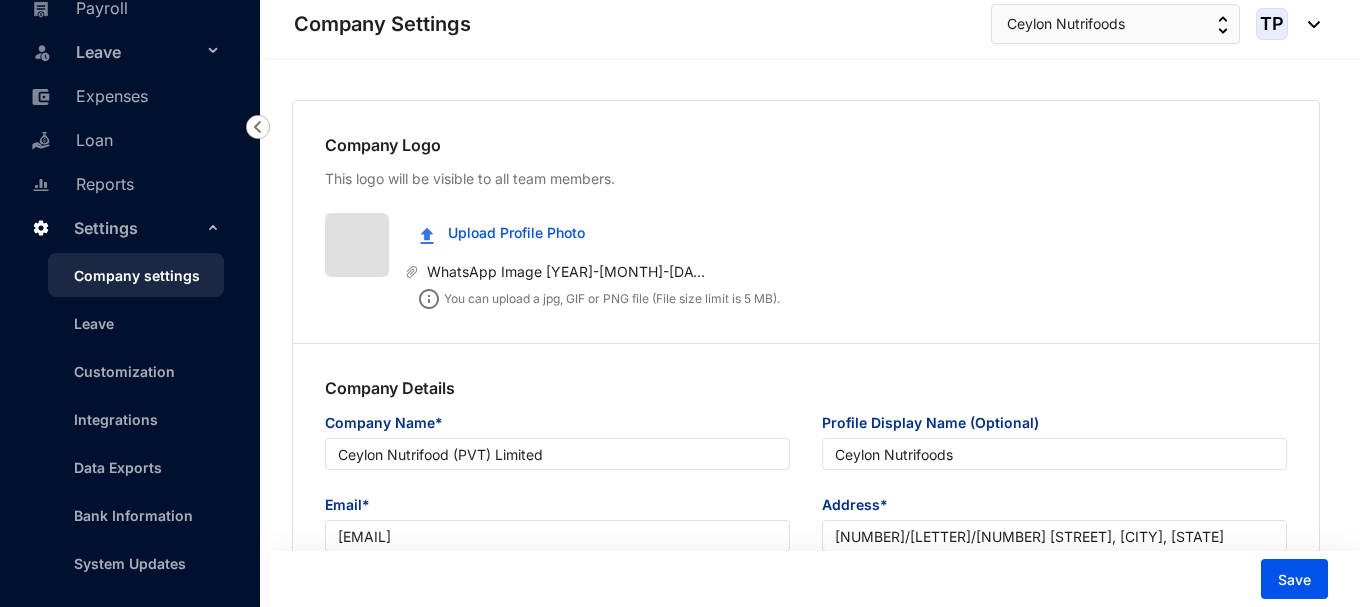 click on "You can upload a jpg, GIF or PNG file (File size limit is 5 MB)." at bounding box center (592, 296) 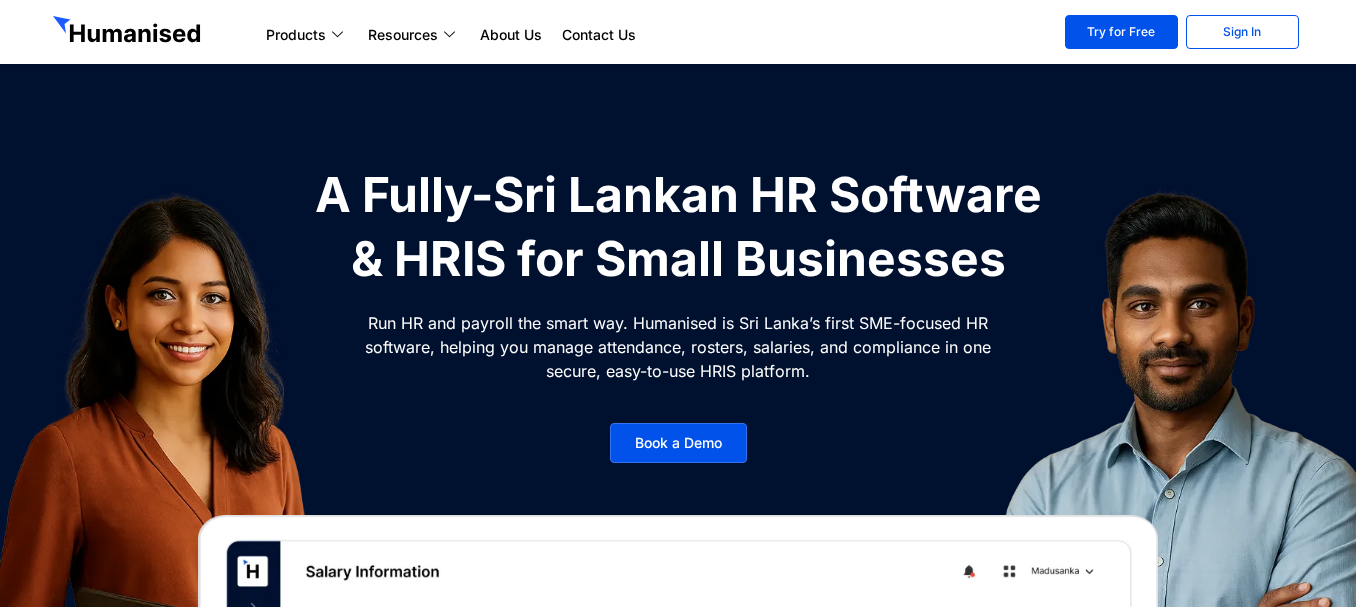 click on "Sign In" at bounding box center (1242, 32) 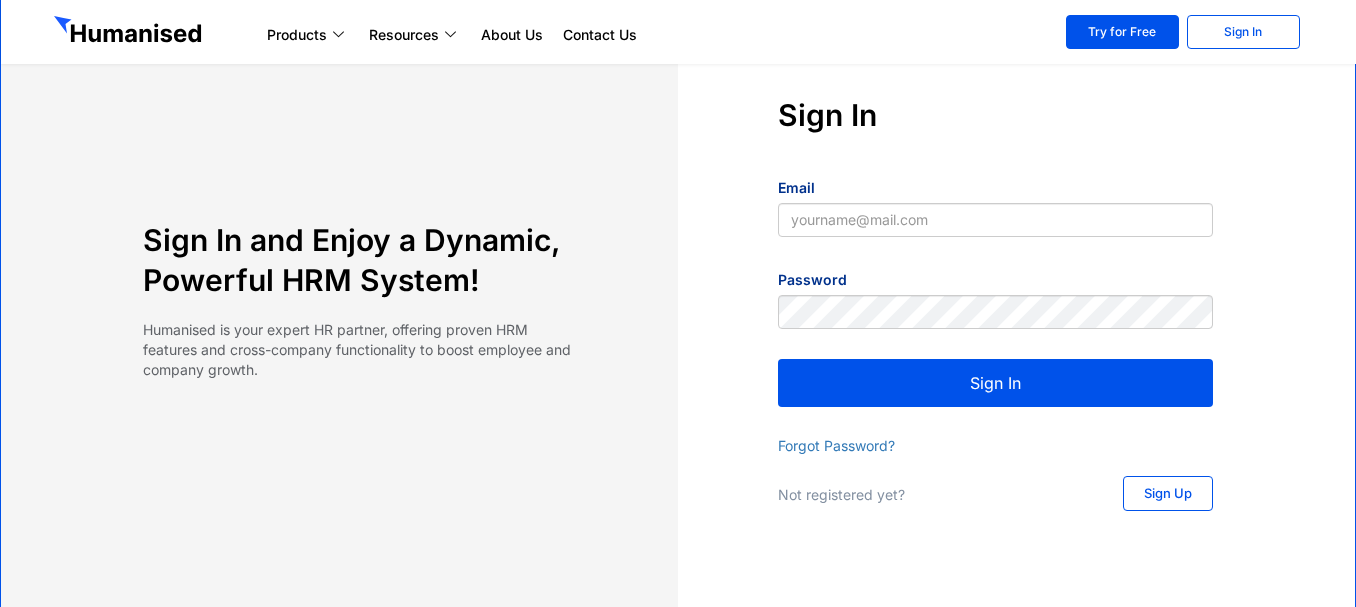 scroll, scrollTop: 0, scrollLeft: 0, axis: both 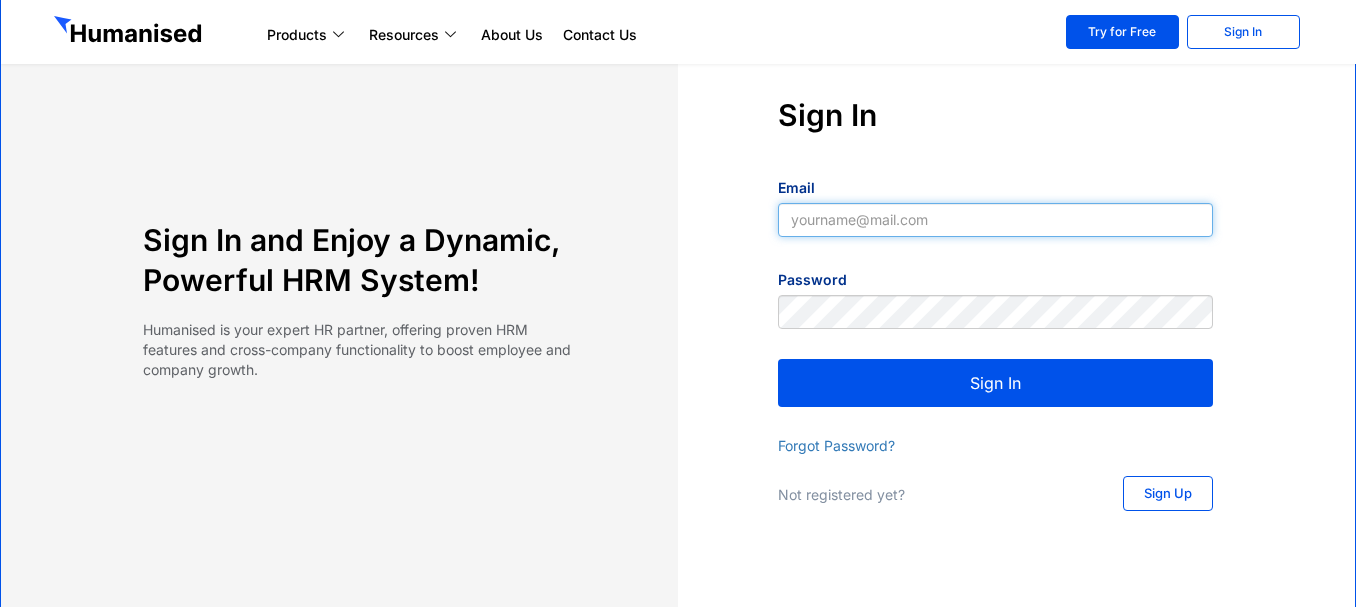 type on "[EMAIL]" 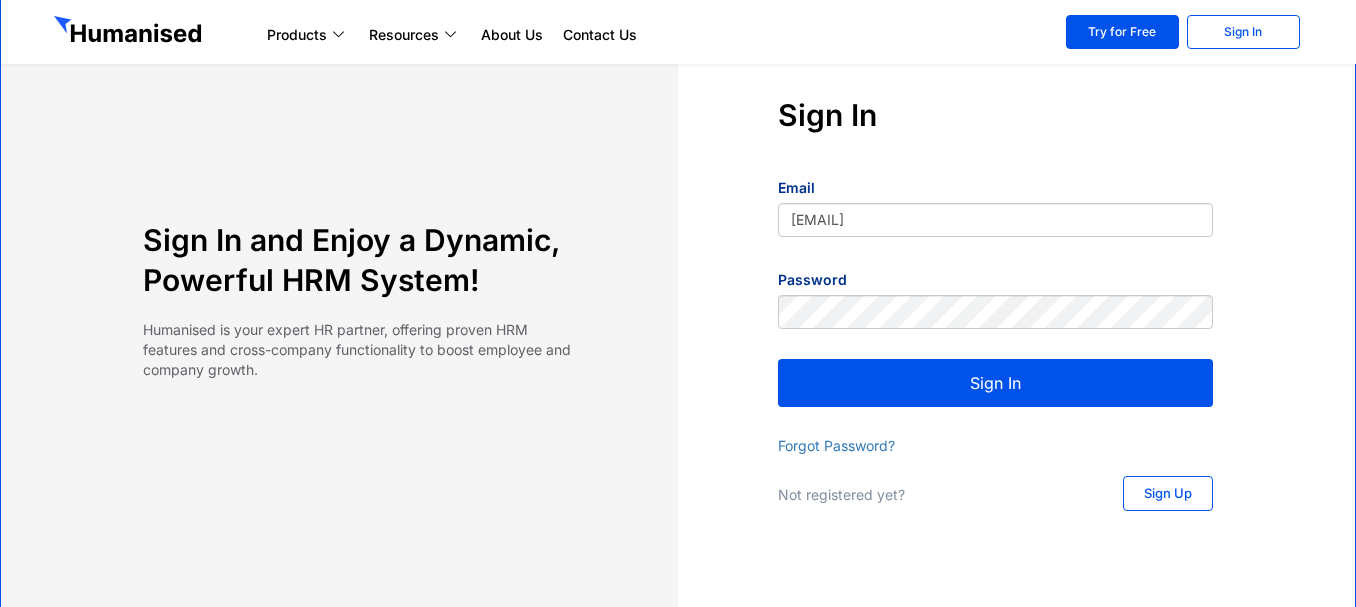 click on "Sign In" at bounding box center [995, 383] 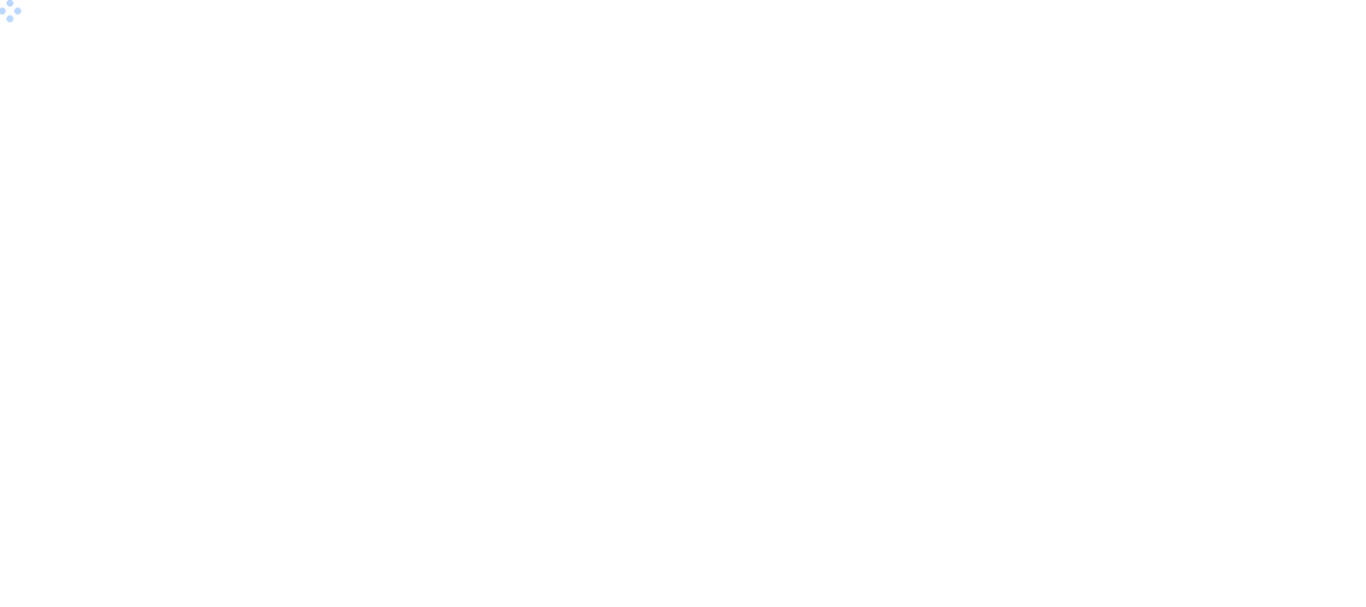 scroll, scrollTop: 0, scrollLeft: 0, axis: both 